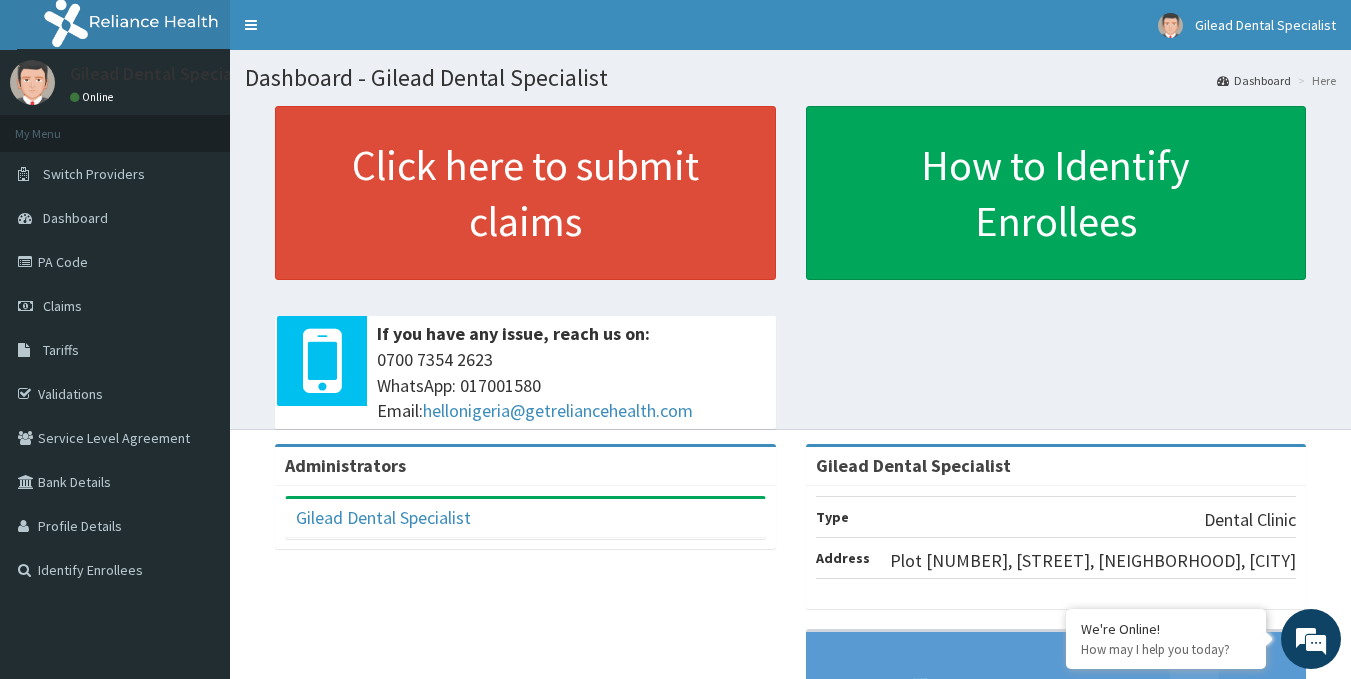 scroll, scrollTop: 0, scrollLeft: 0, axis: both 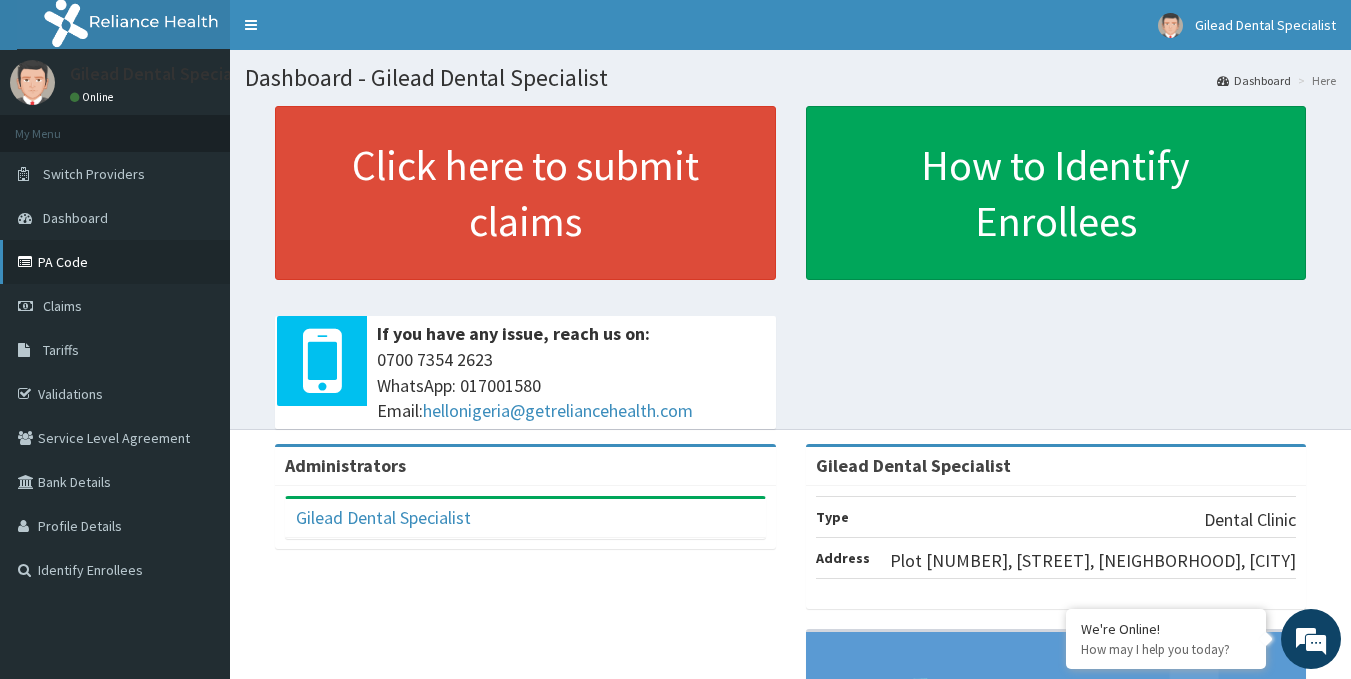 click on "PA Code" at bounding box center [115, 262] 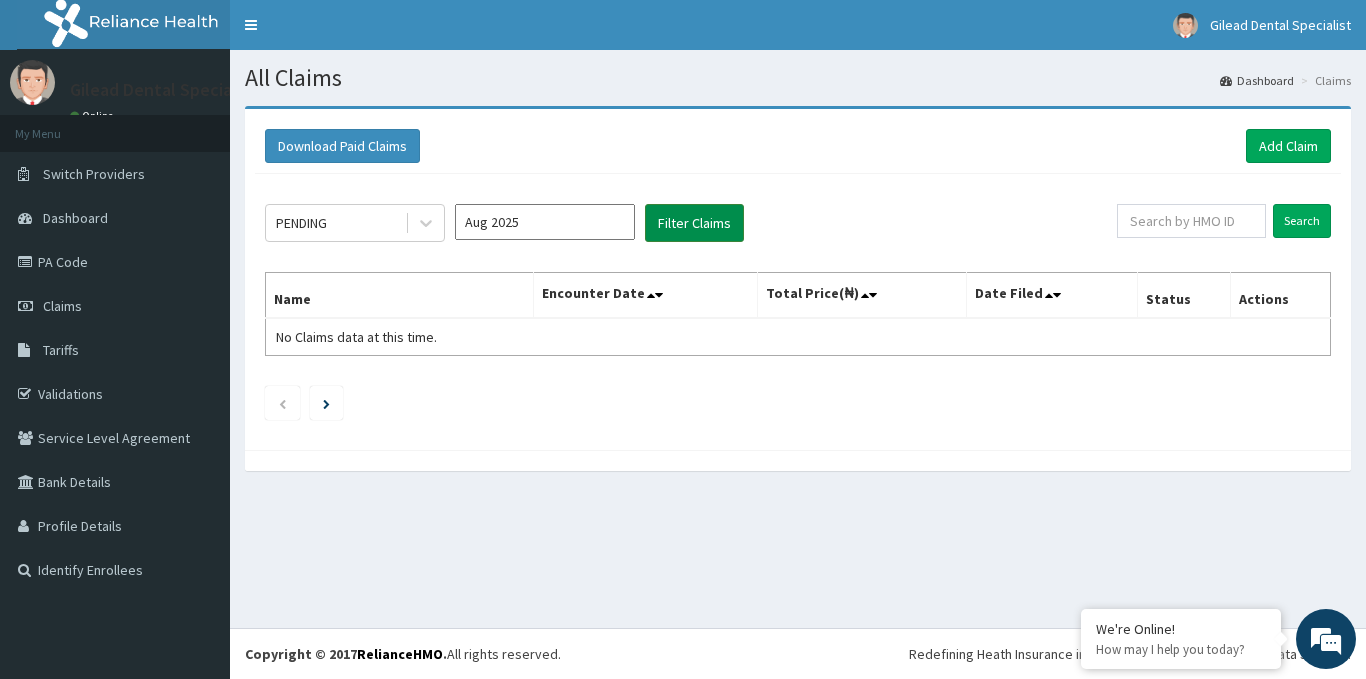 scroll, scrollTop: 0, scrollLeft: 0, axis: both 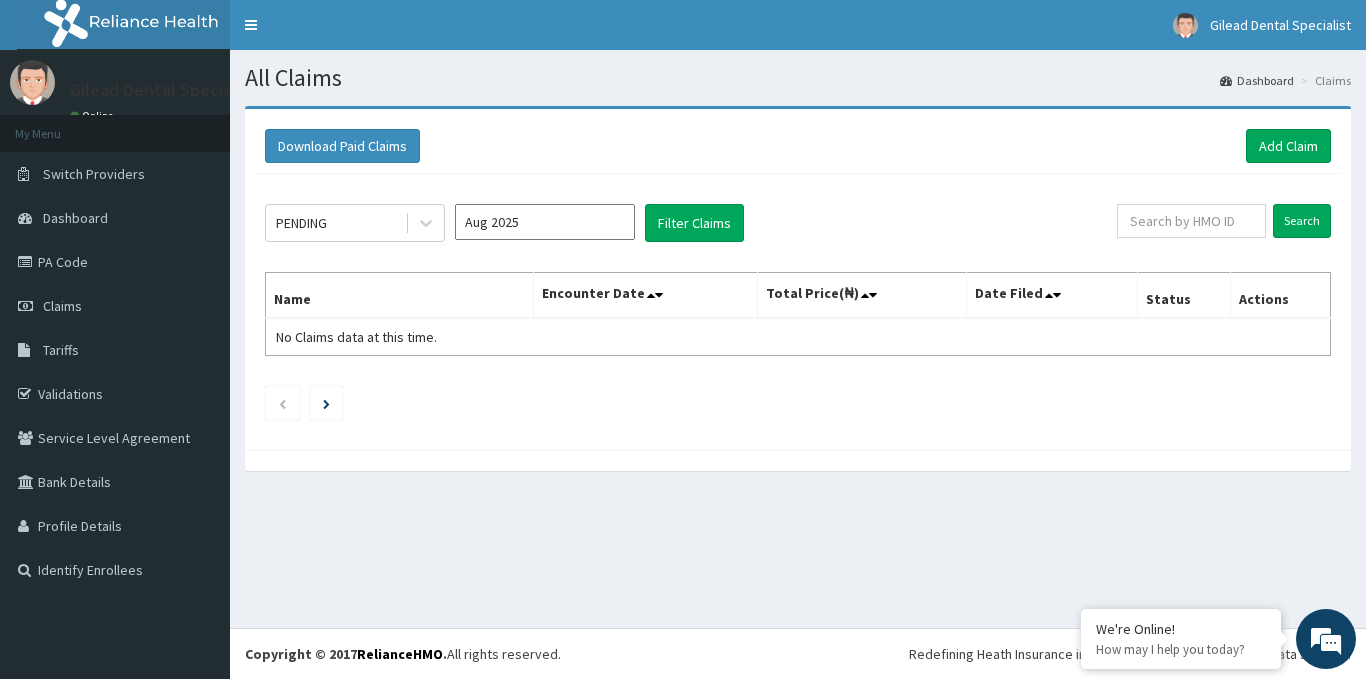 click on "Aug 2025" at bounding box center (545, 222) 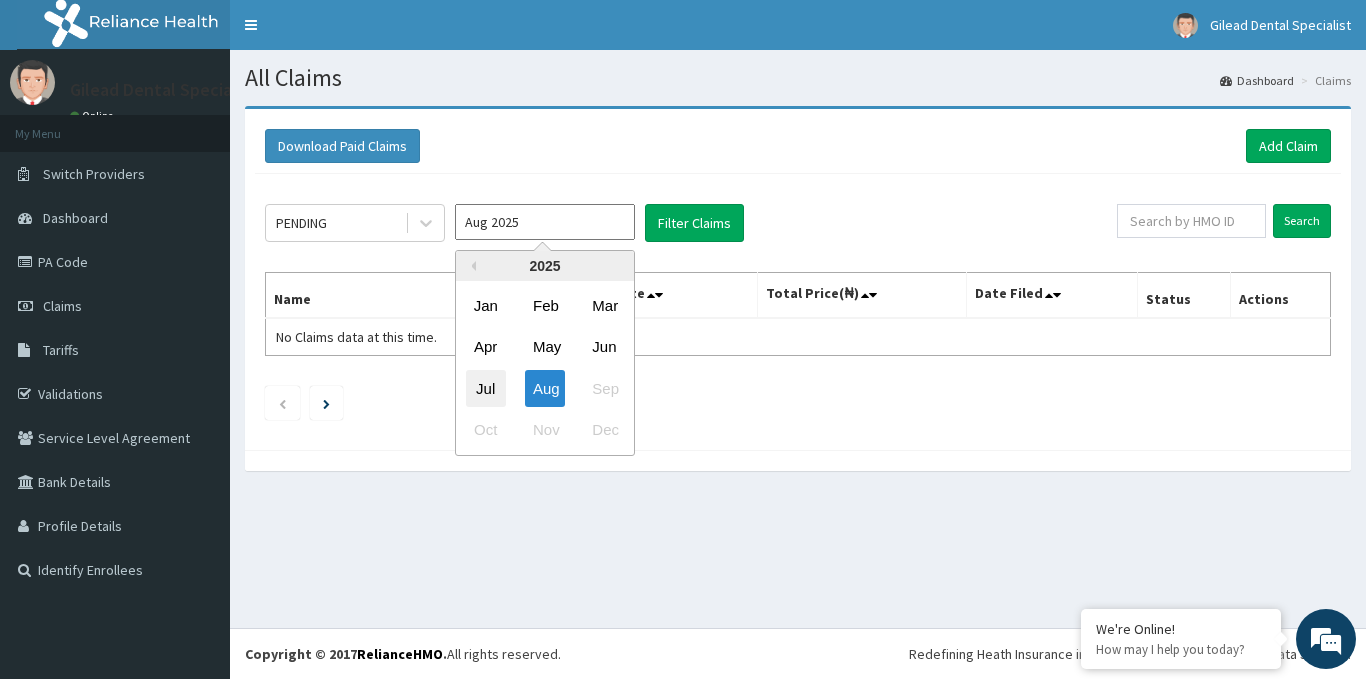 click on "Jul" at bounding box center [486, 388] 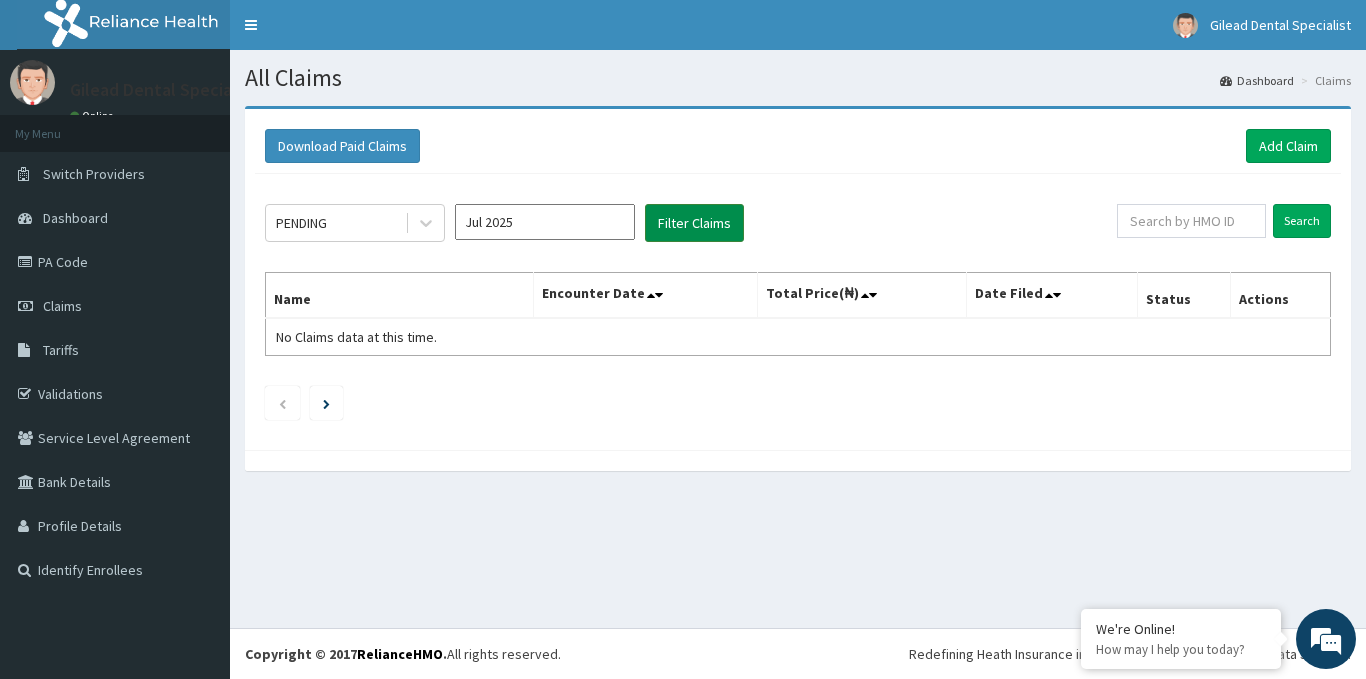 click on "Filter Claims" at bounding box center [694, 223] 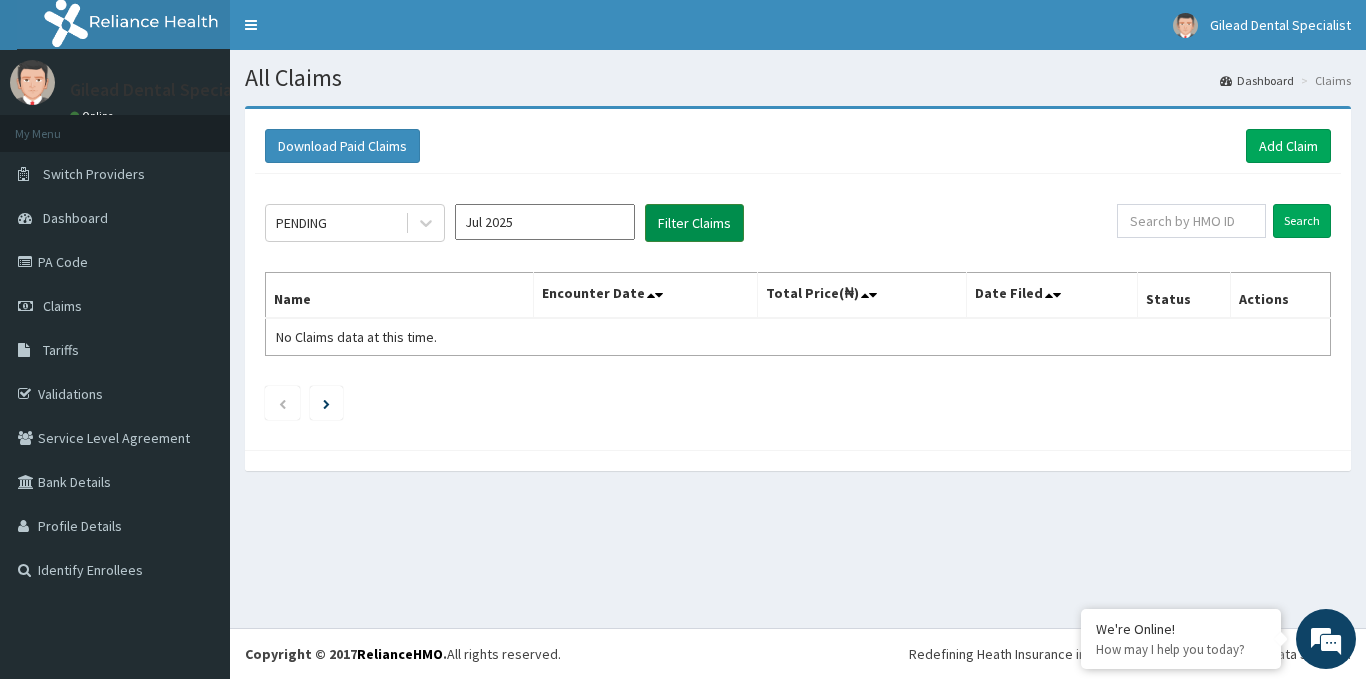 scroll, scrollTop: 0, scrollLeft: 0, axis: both 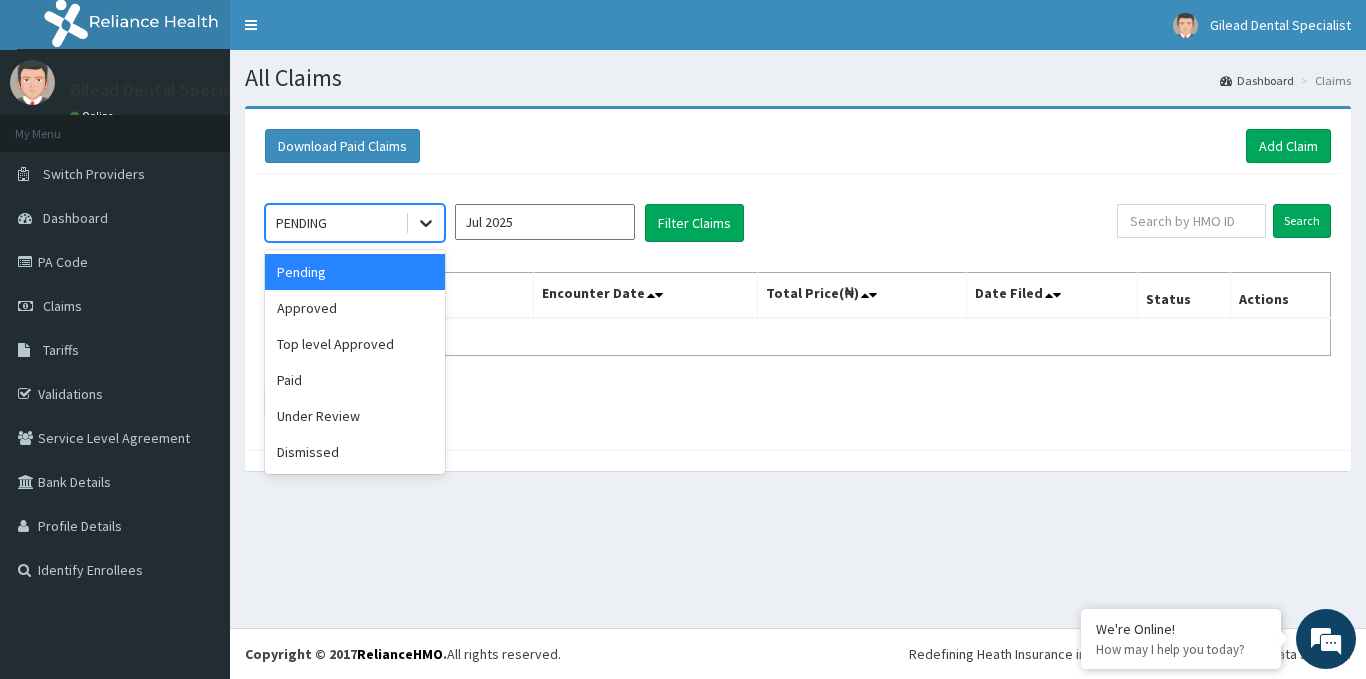 click 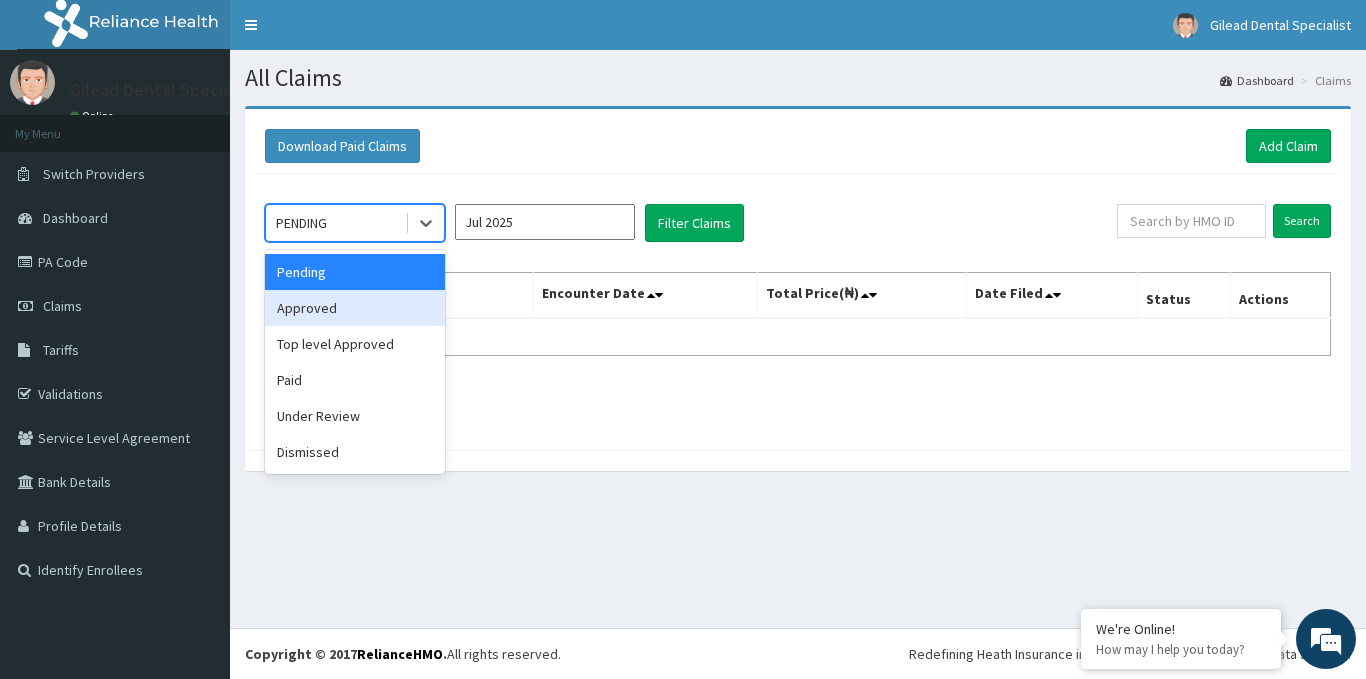 click on "Approved" at bounding box center (355, 308) 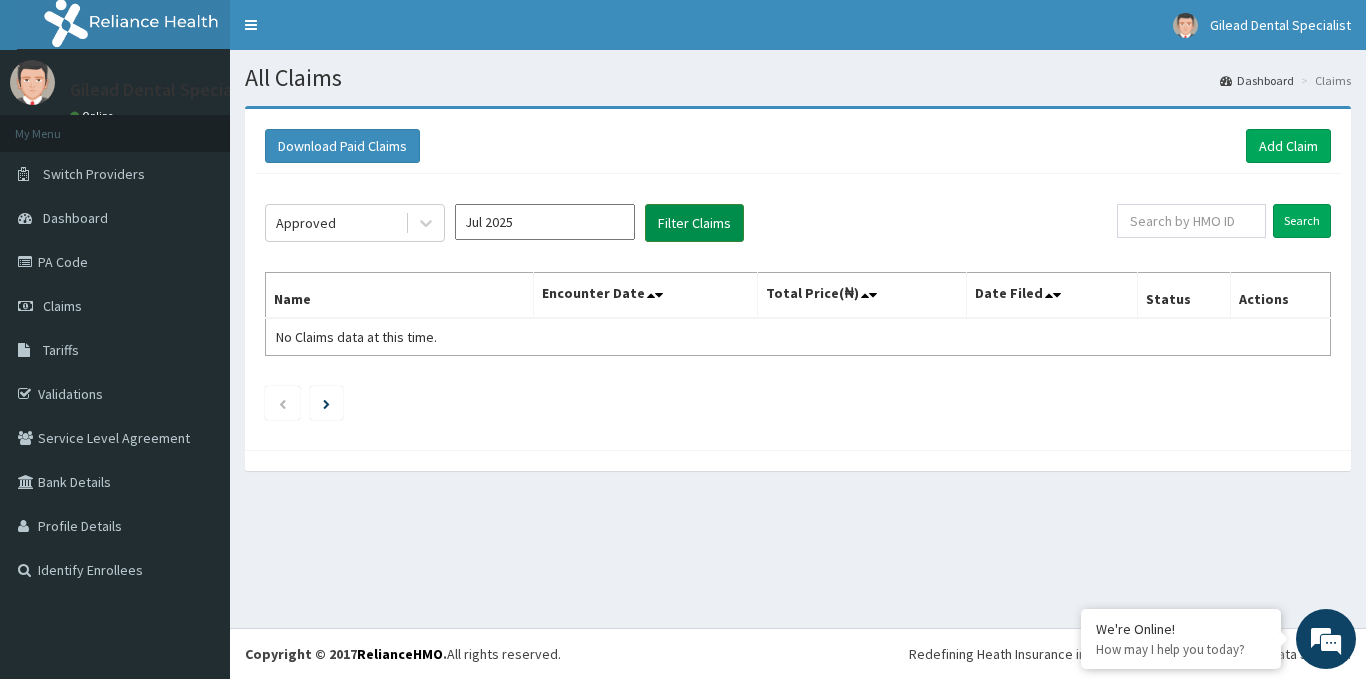 click on "Filter Claims" at bounding box center (694, 223) 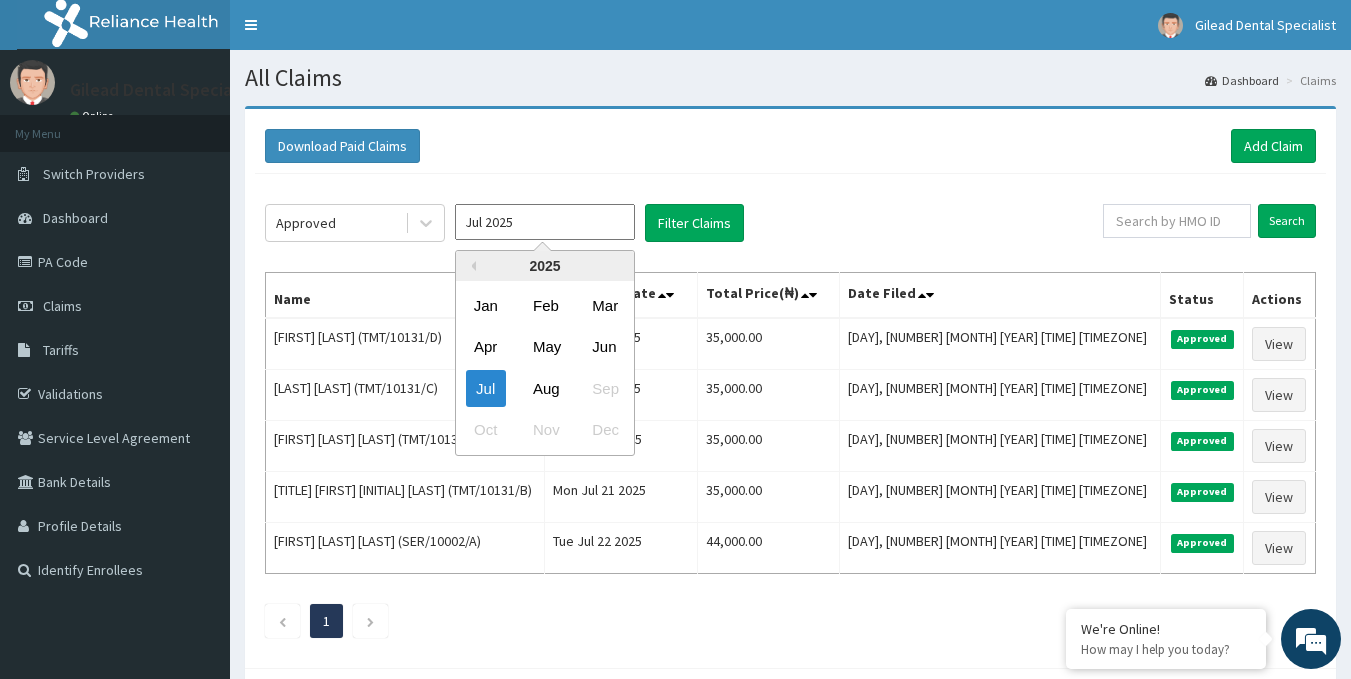 click on "Jul 2025" at bounding box center (545, 222) 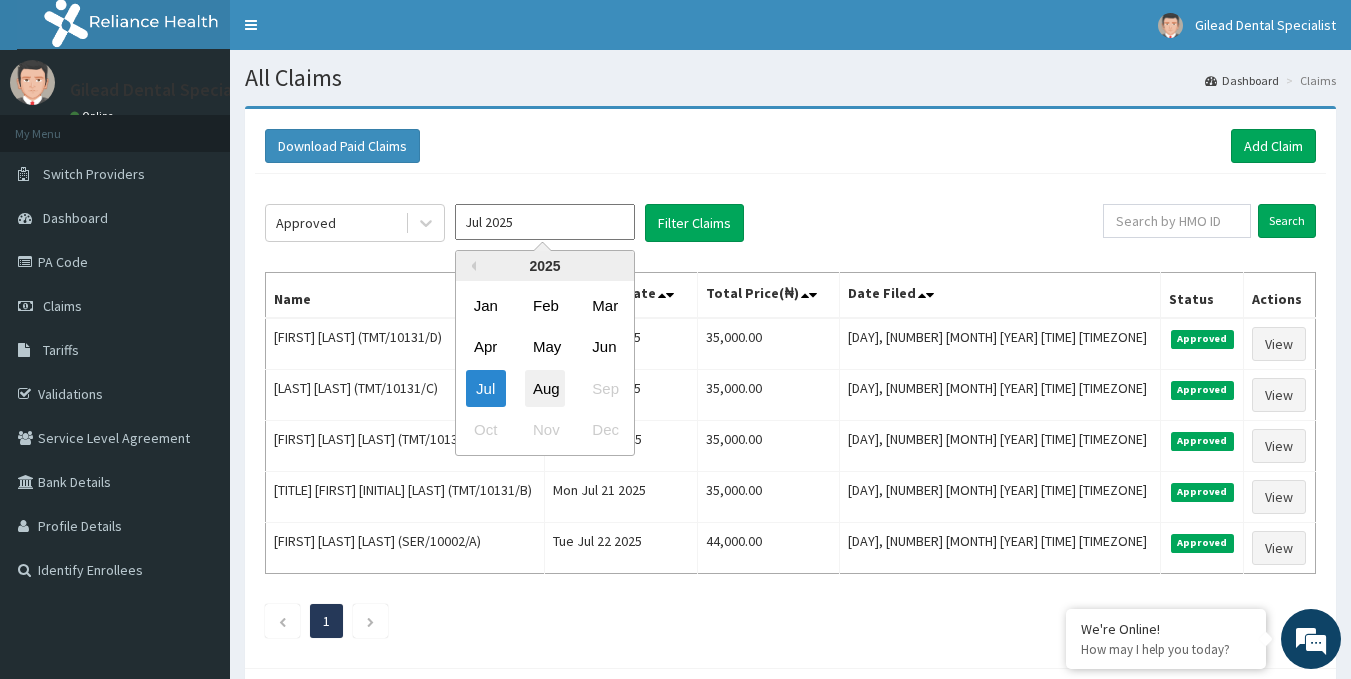click on "Aug" at bounding box center [545, 388] 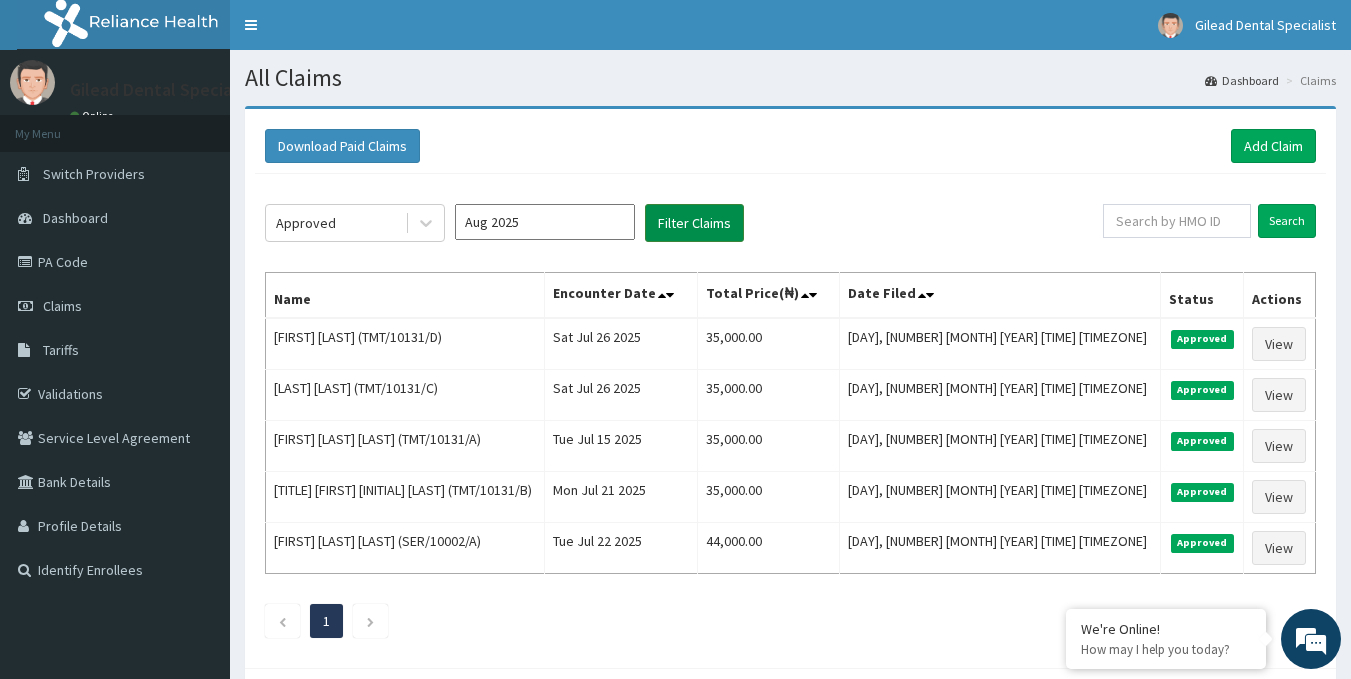 click on "Filter Claims" at bounding box center (694, 223) 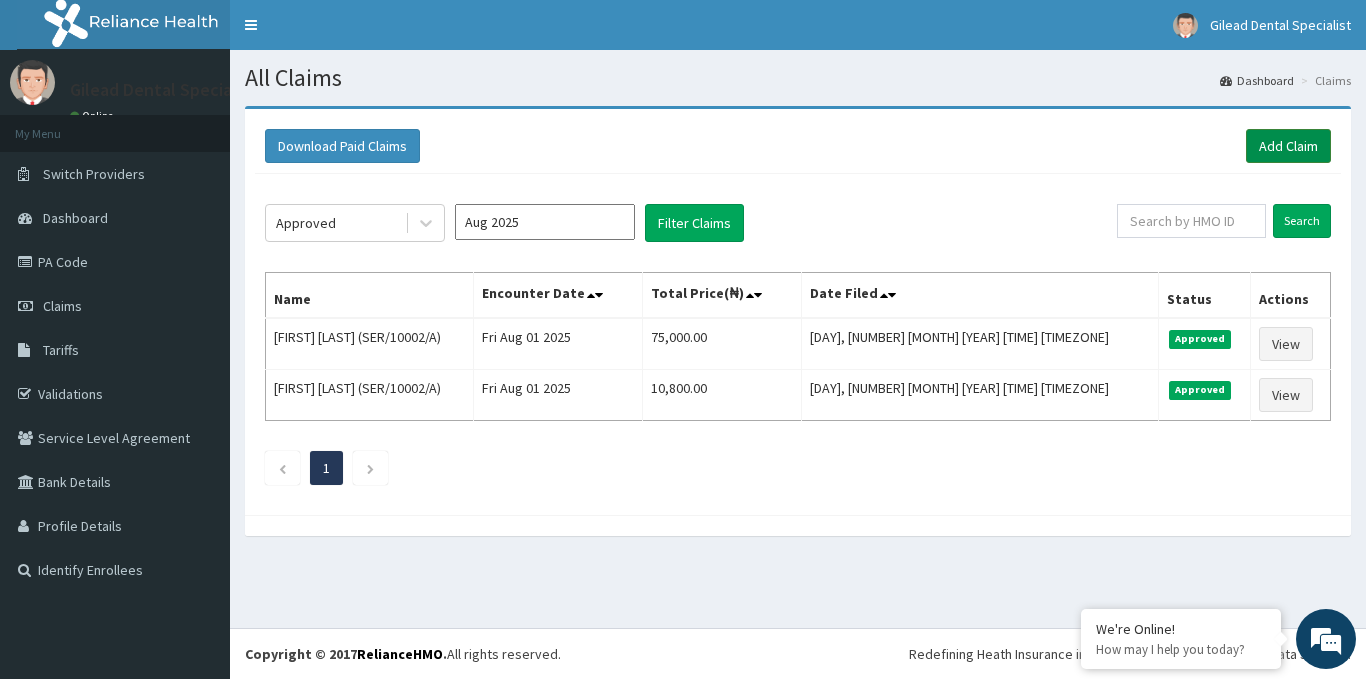 click on "Add Claim" at bounding box center [1288, 146] 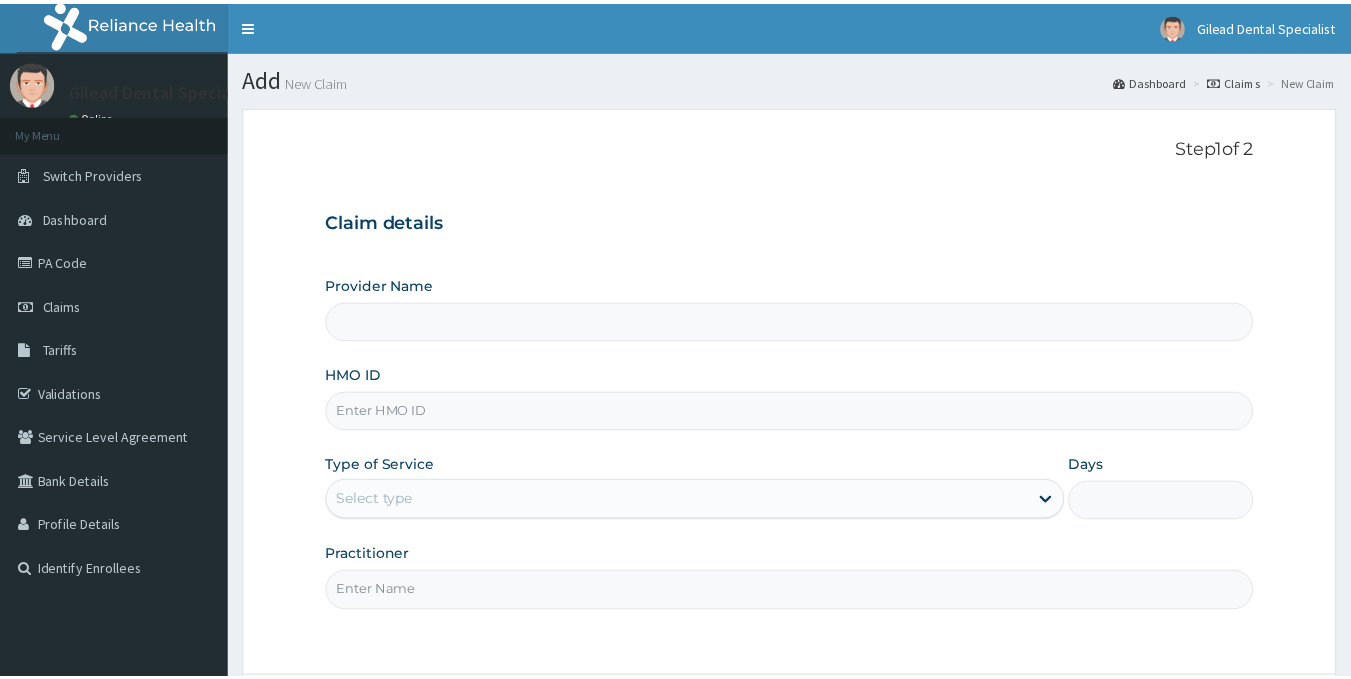 scroll, scrollTop: 0, scrollLeft: 0, axis: both 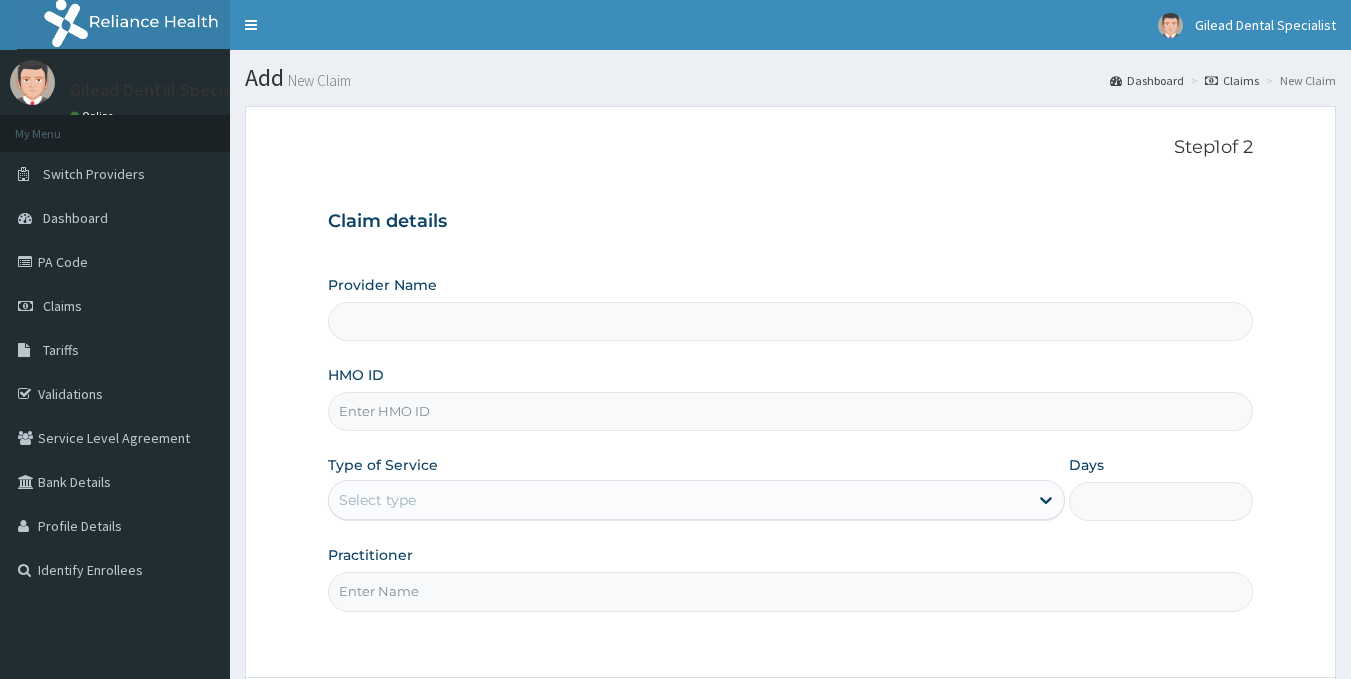 type on "Gilead Dental Specialist" 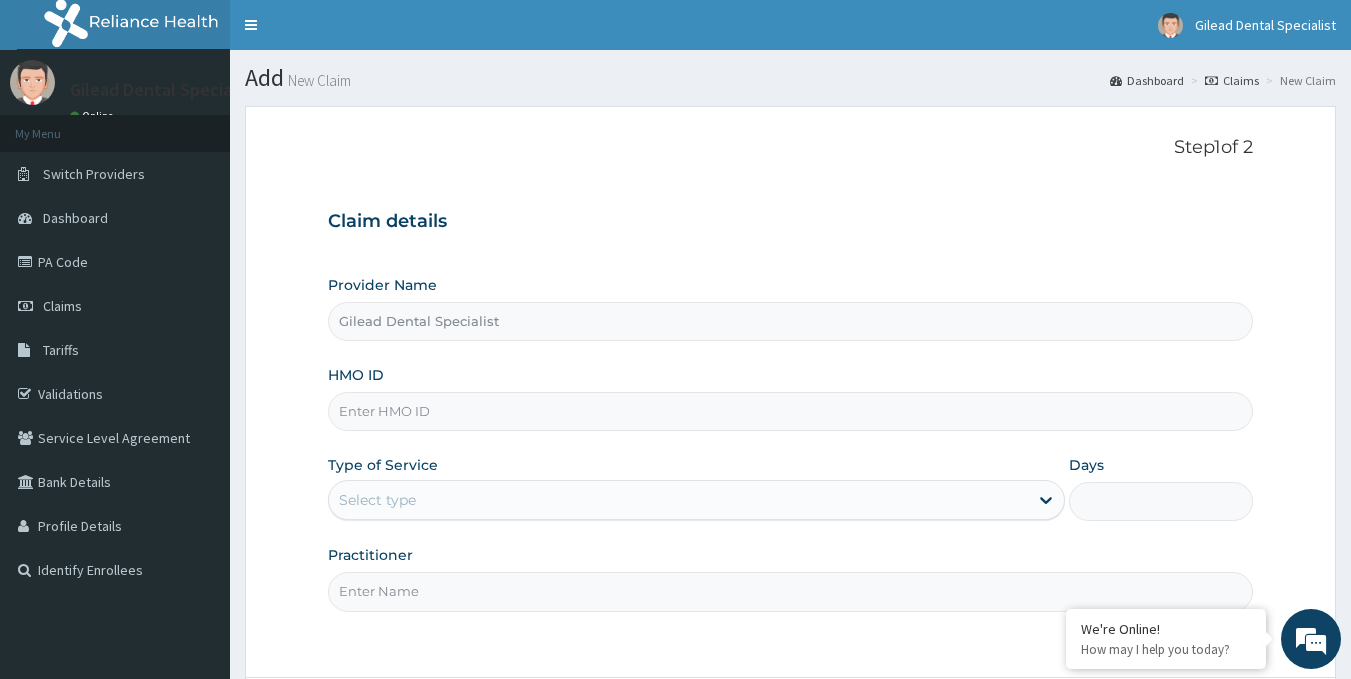 scroll, scrollTop: 0, scrollLeft: 0, axis: both 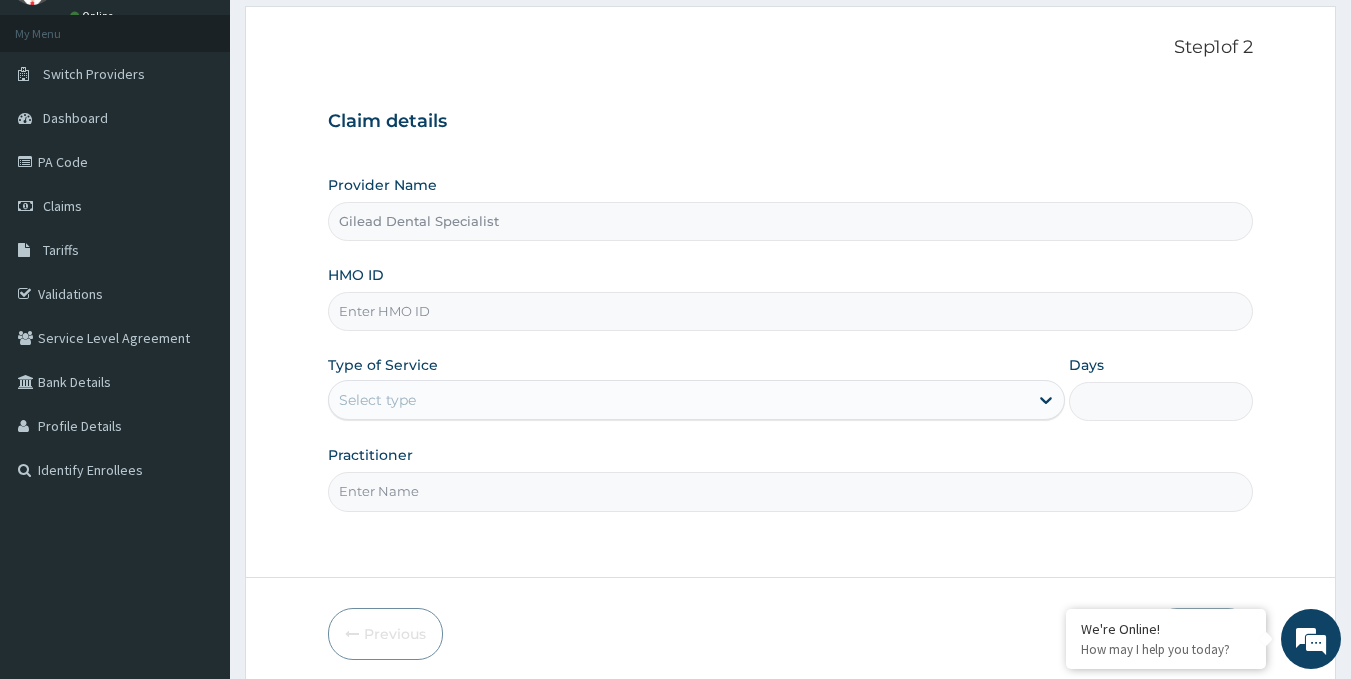 click on "HMO ID" at bounding box center [791, 311] 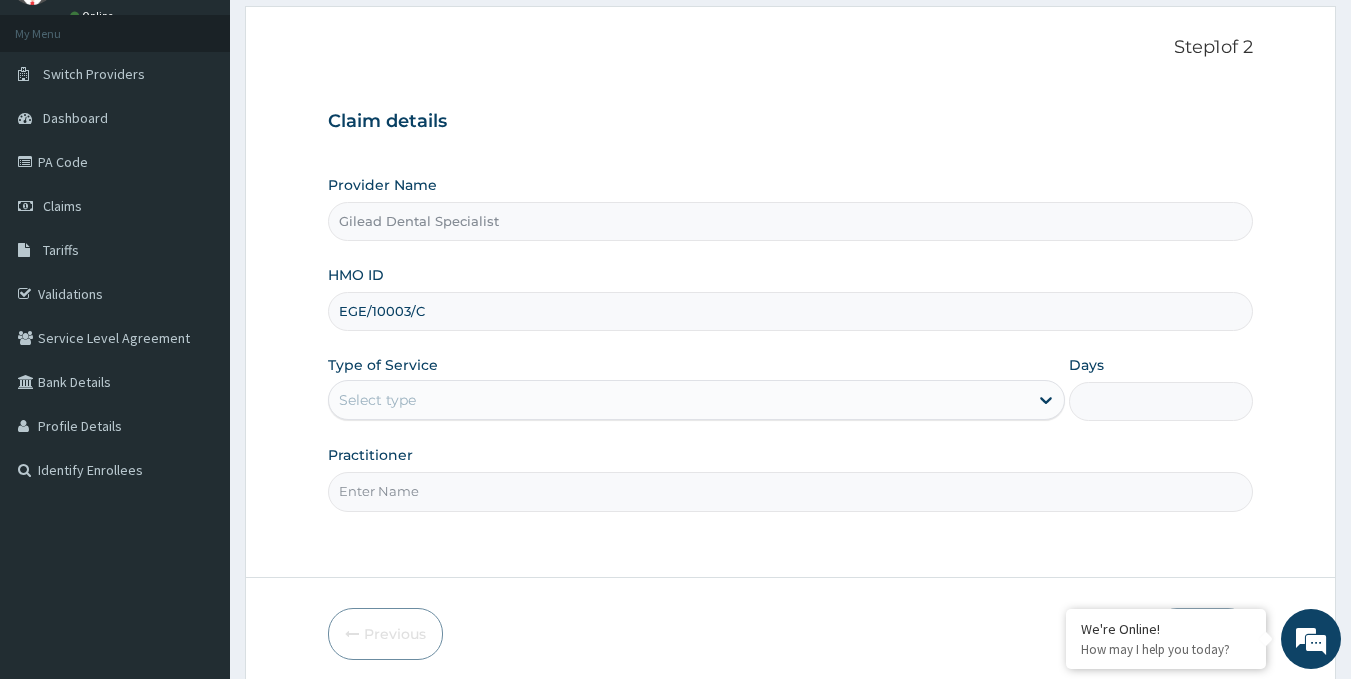 type on "EGE/10003/C" 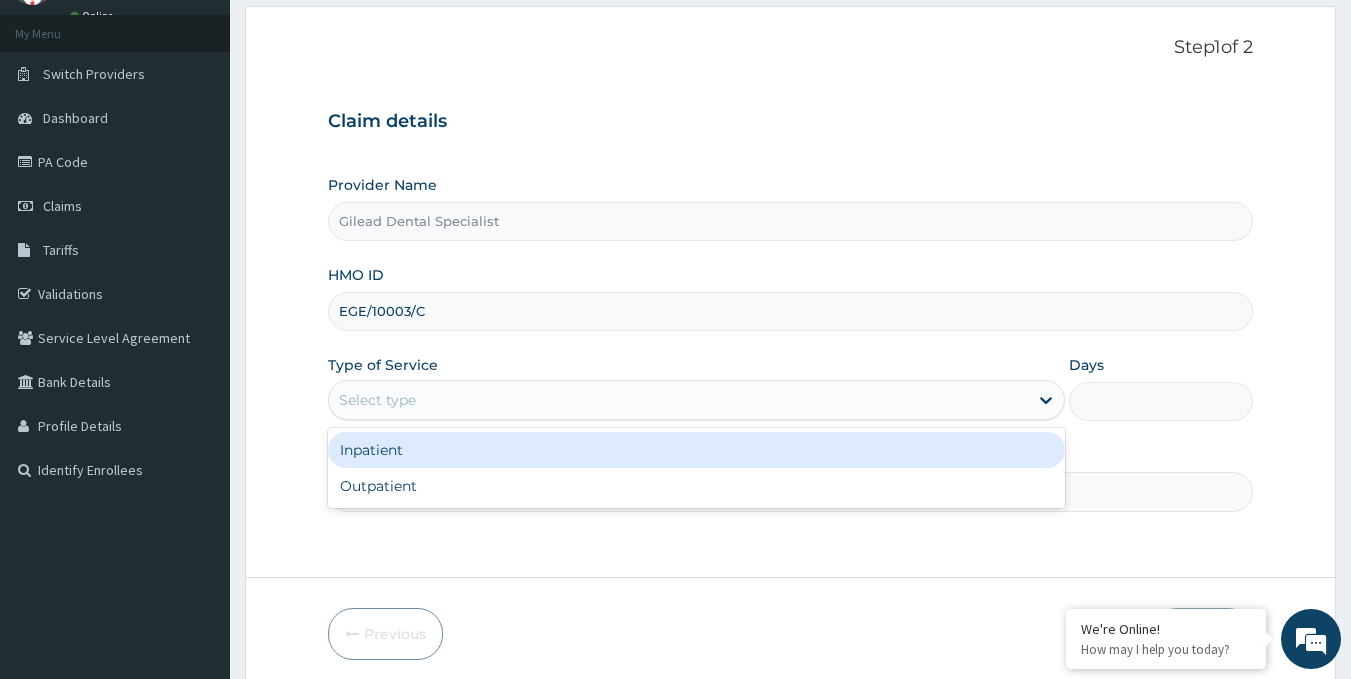click on "Select type" at bounding box center (678, 400) 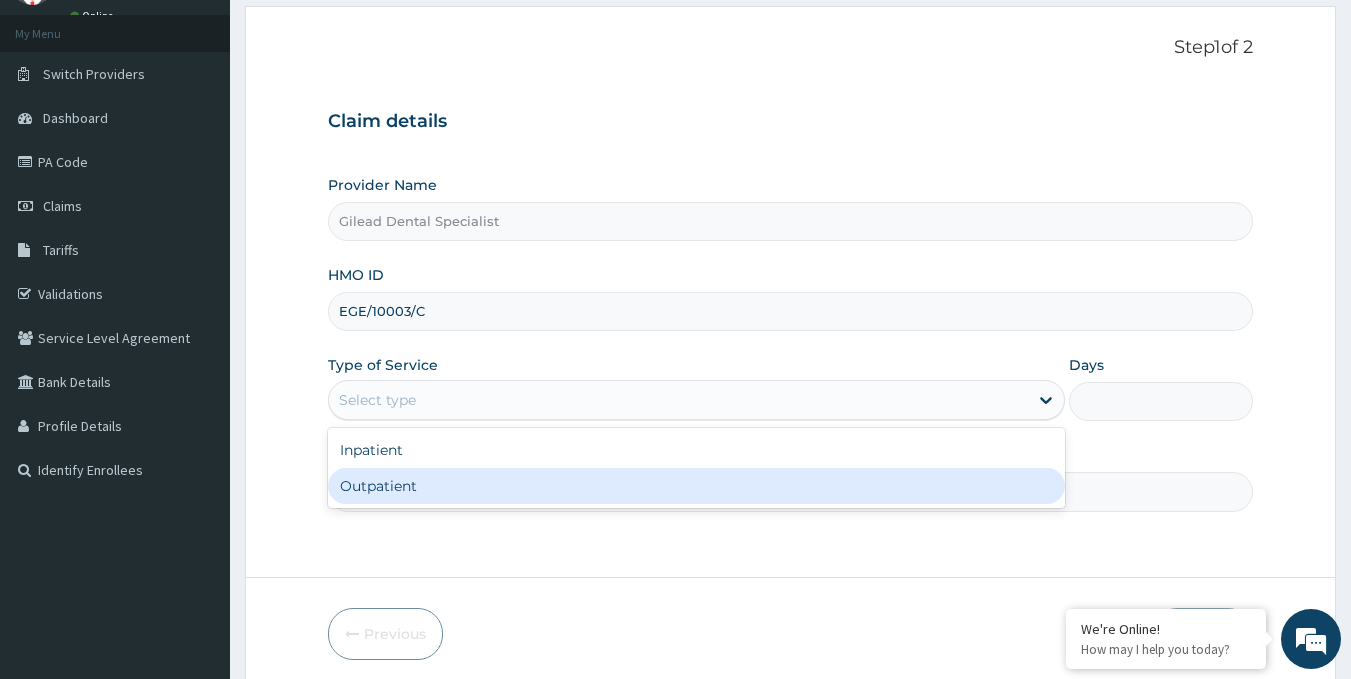 click on "Outpatient" at bounding box center [696, 486] 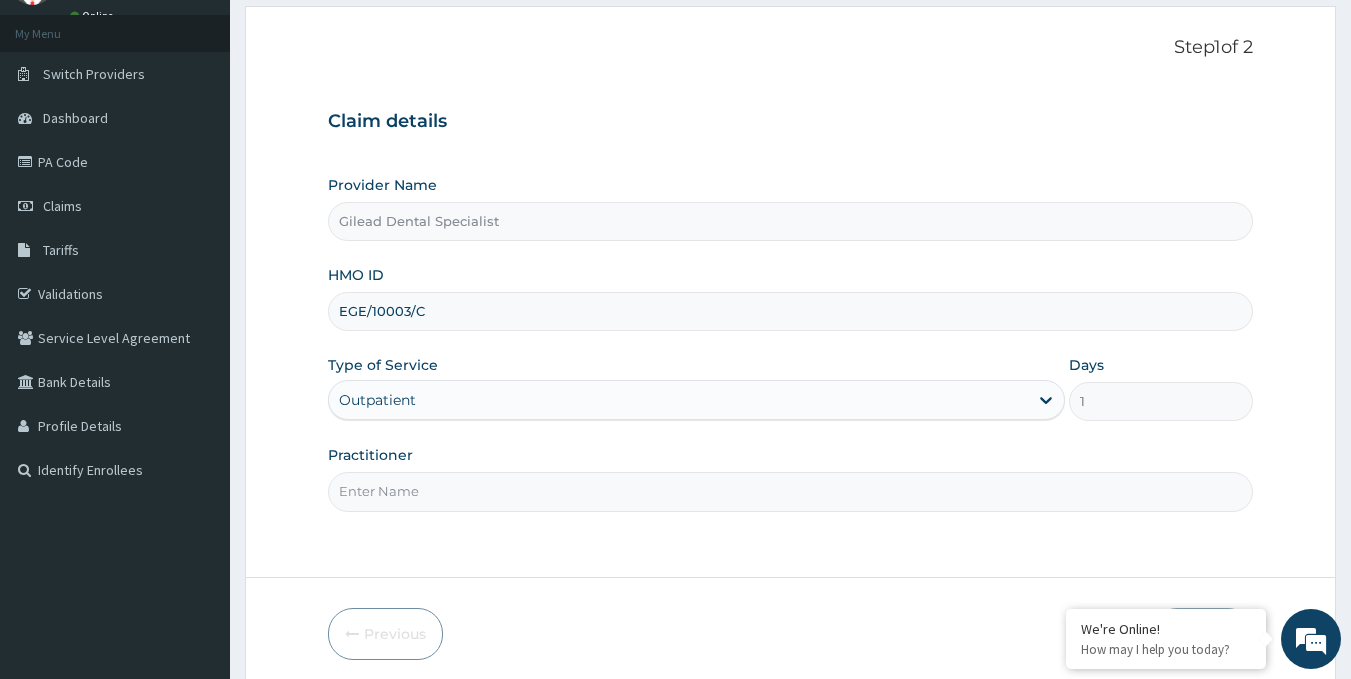 click on "Practitioner" at bounding box center (791, 491) 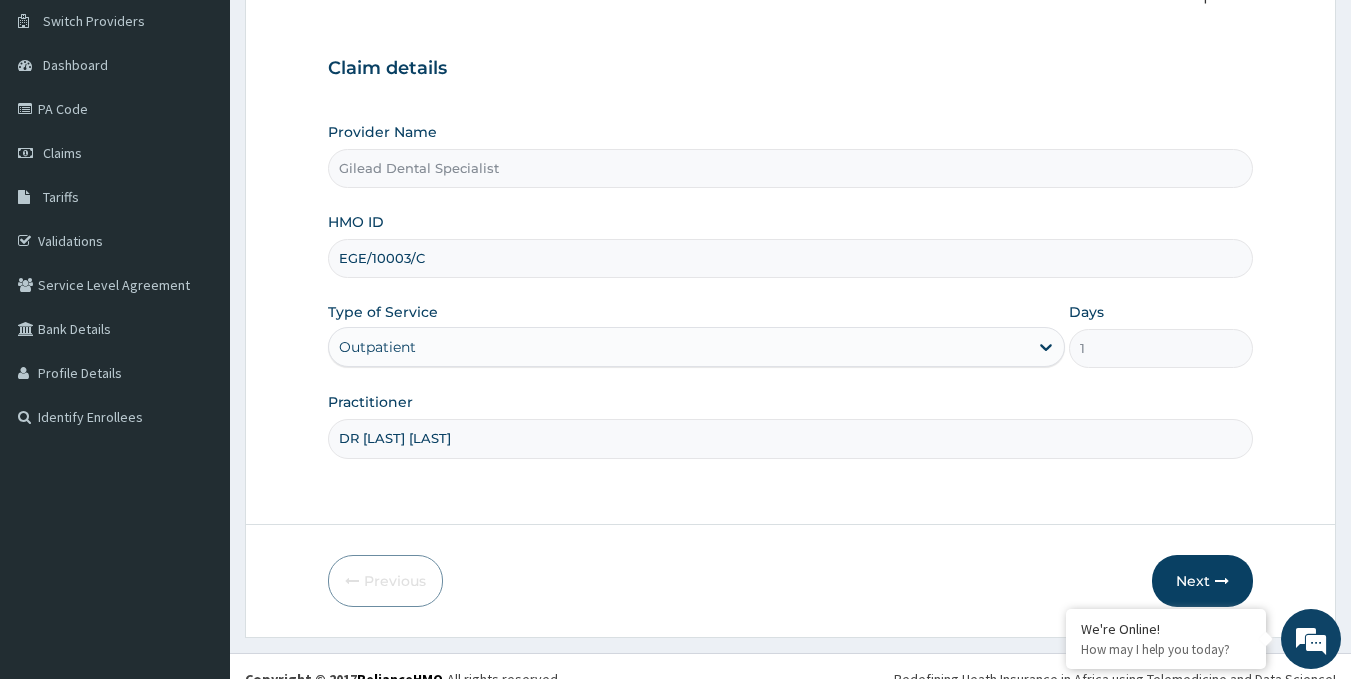 scroll, scrollTop: 178, scrollLeft: 0, axis: vertical 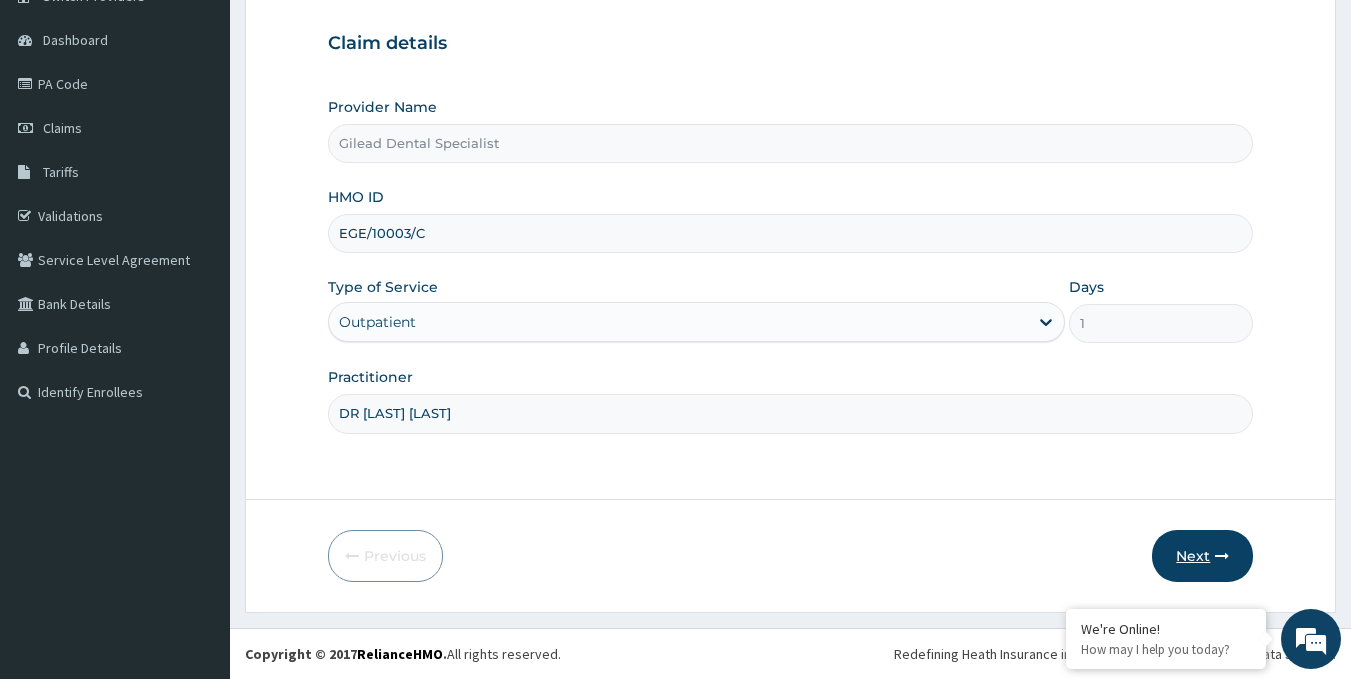 type on "DR [LAST] [LAST]" 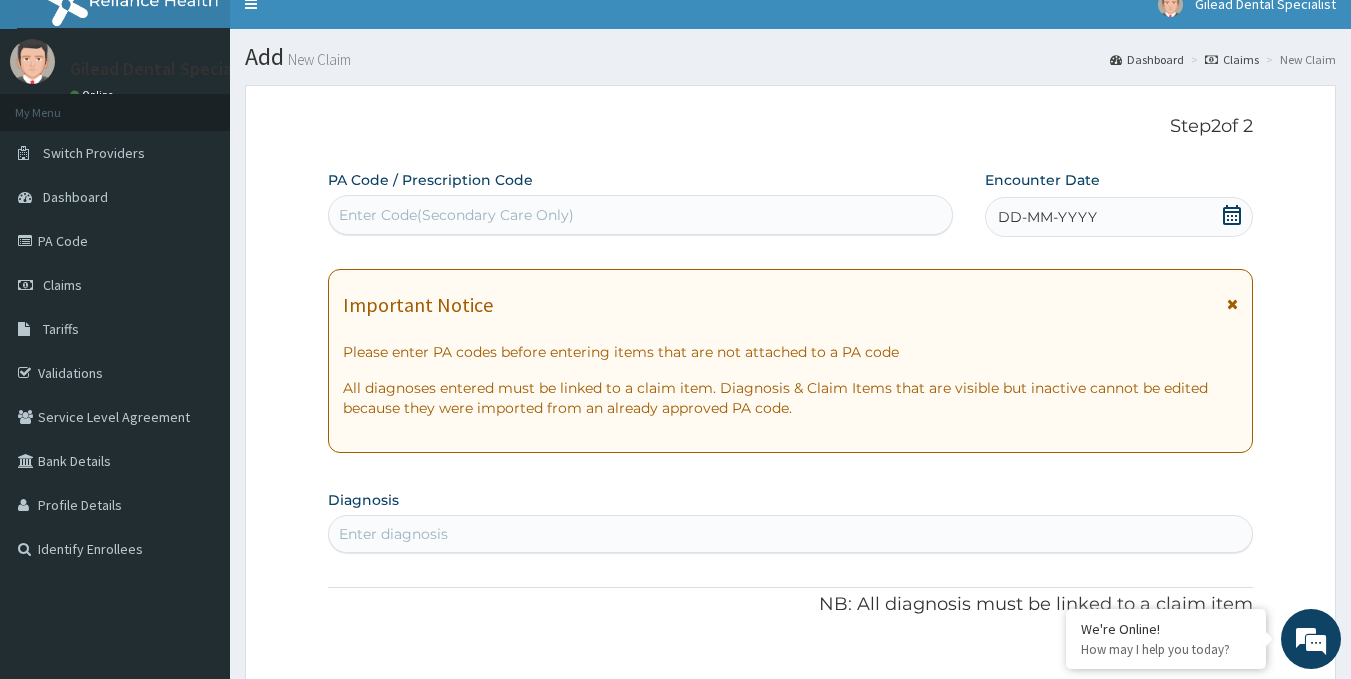 scroll, scrollTop: 0, scrollLeft: 0, axis: both 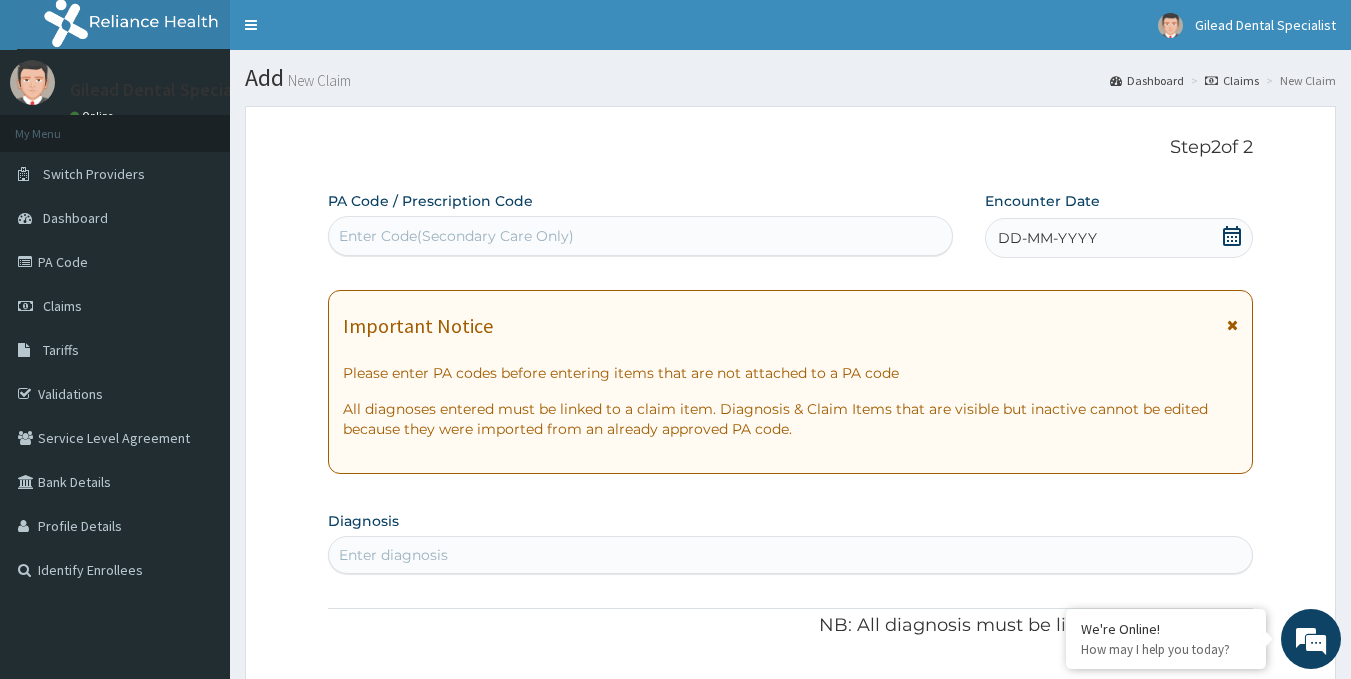 click on "Enter Code(Secondary Care Only)" at bounding box center (456, 236) 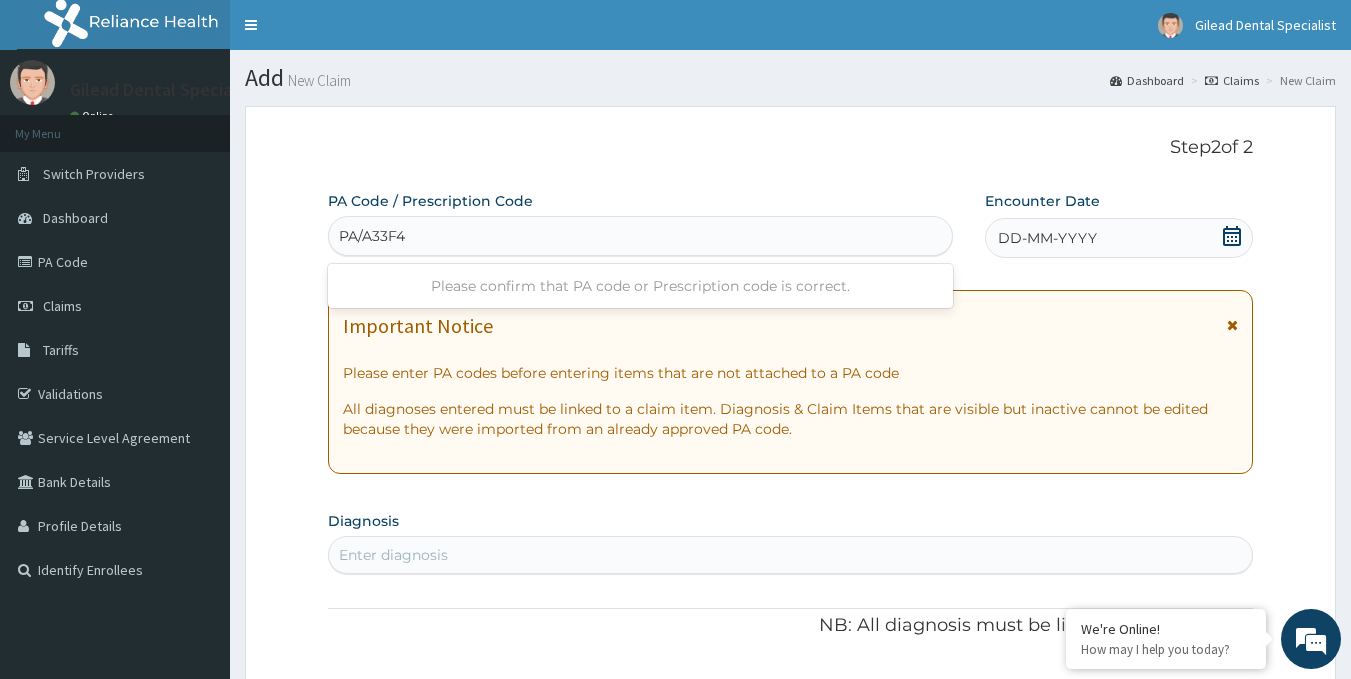 type on "PA/A33F4A" 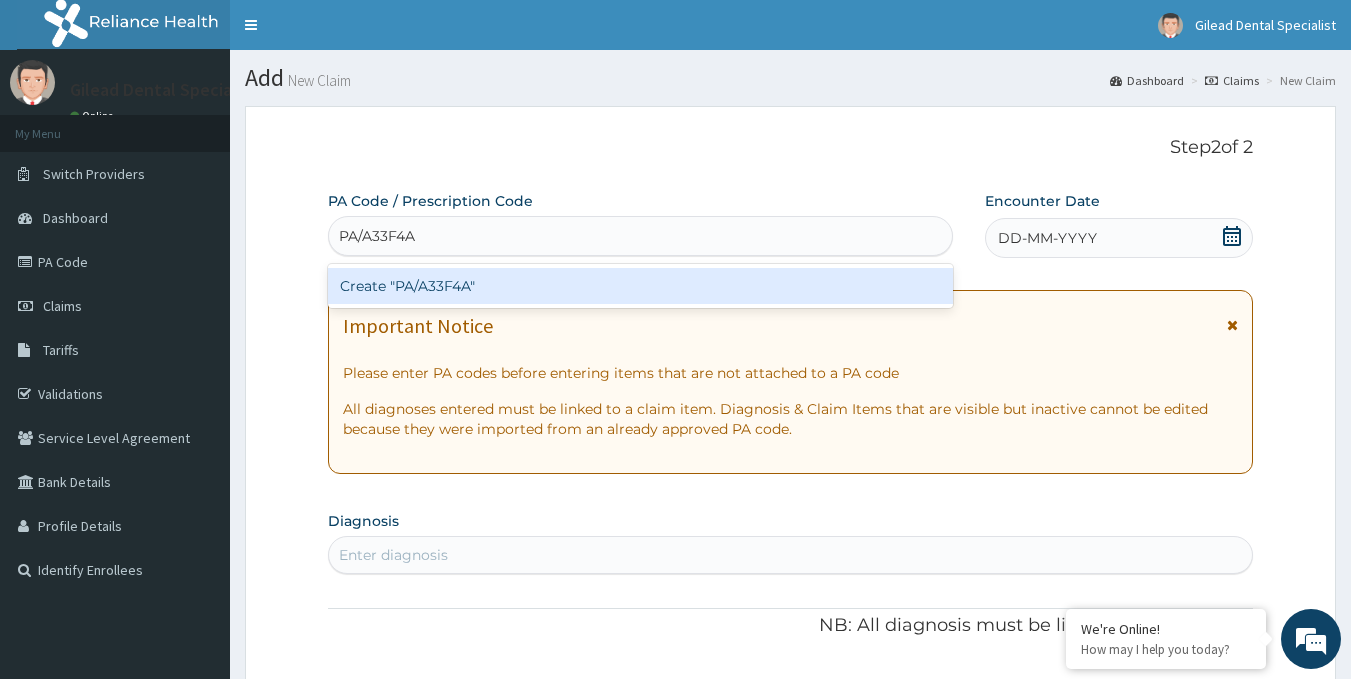 click on "Create "PA/A33F4A"" at bounding box center [641, 286] 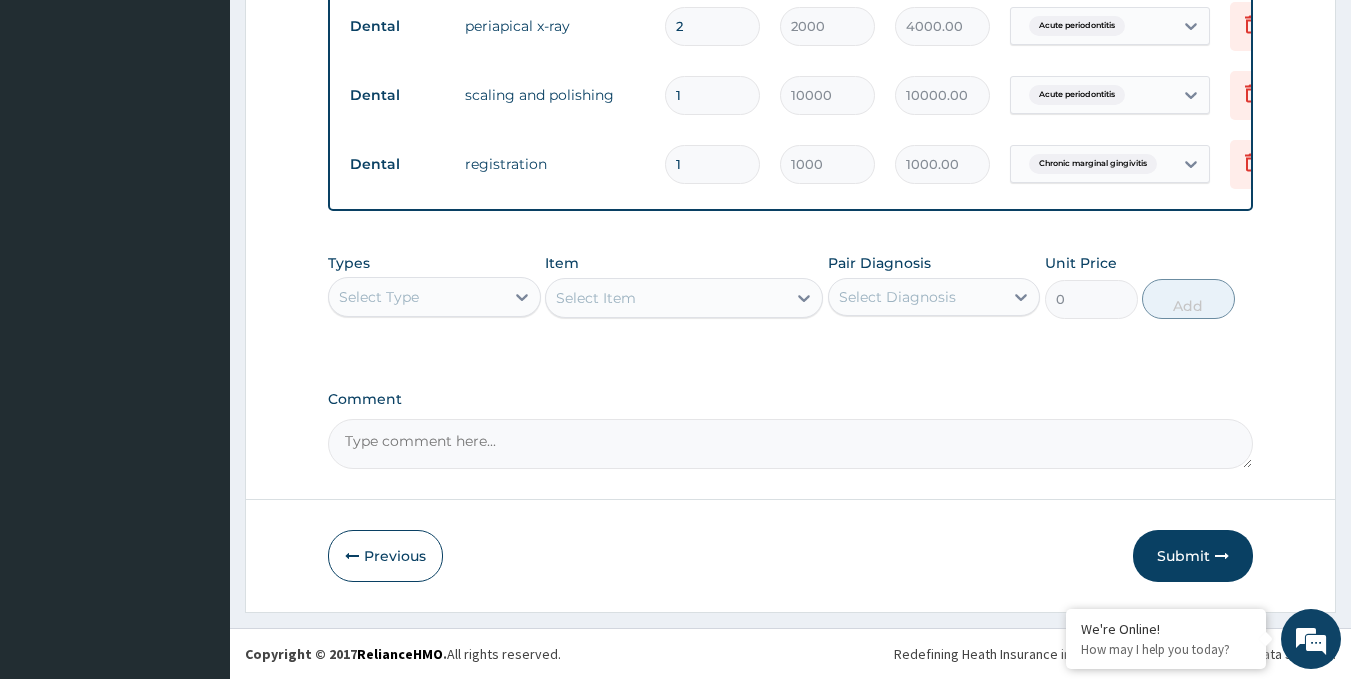 scroll, scrollTop: 959, scrollLeft: 0, axis: vertical 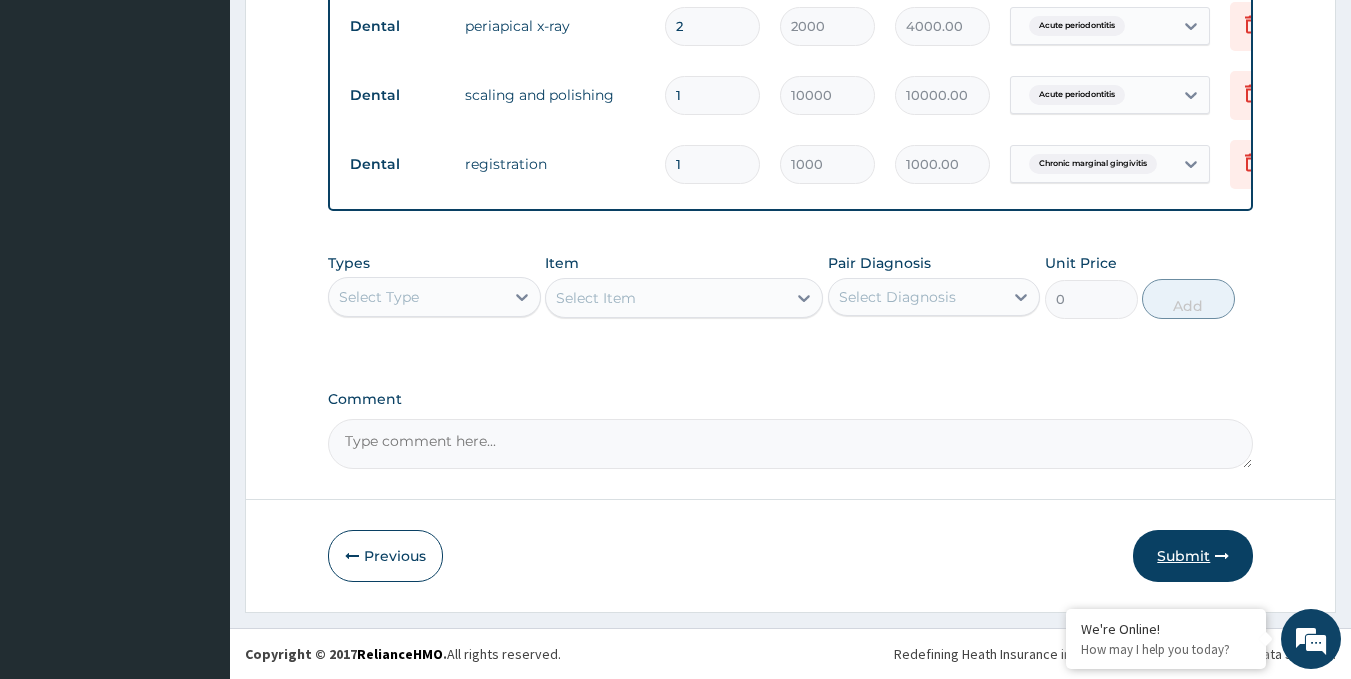 click on "Submit" at bounding box center [1193, 556] 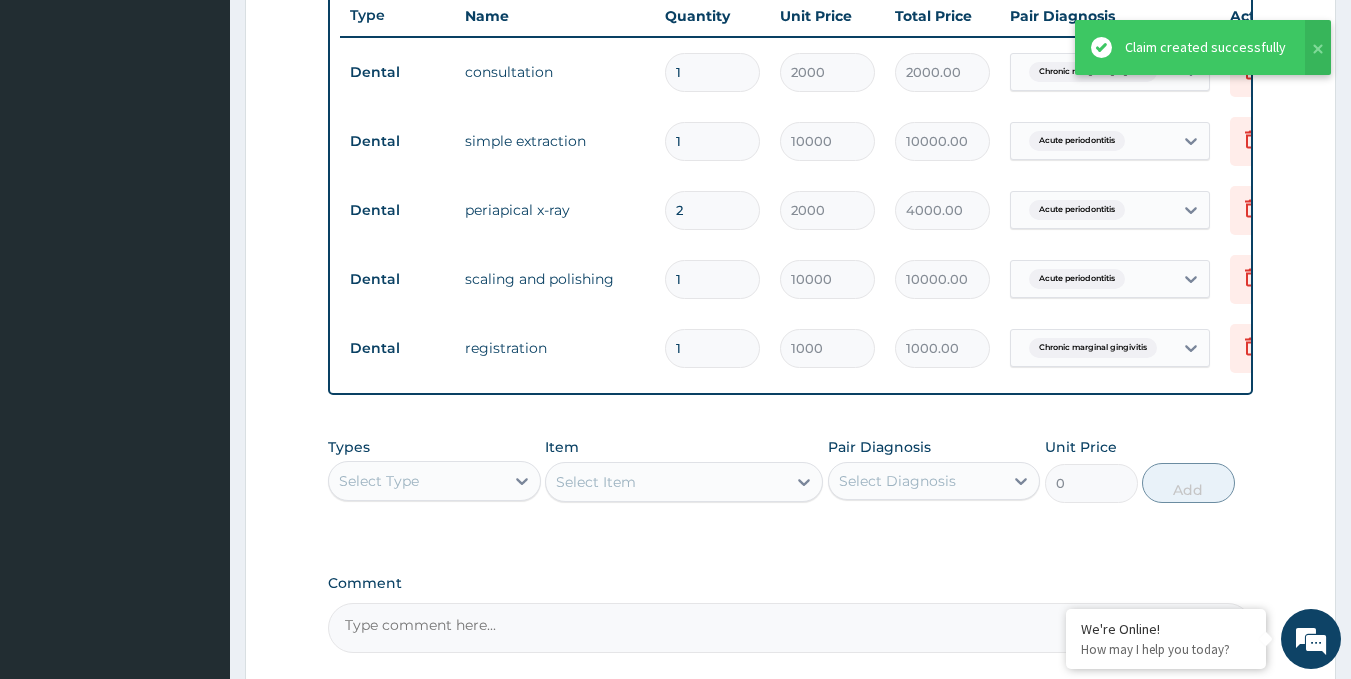 scroll, scrollTop: 759, scrollLeft: 0, axis: vertical 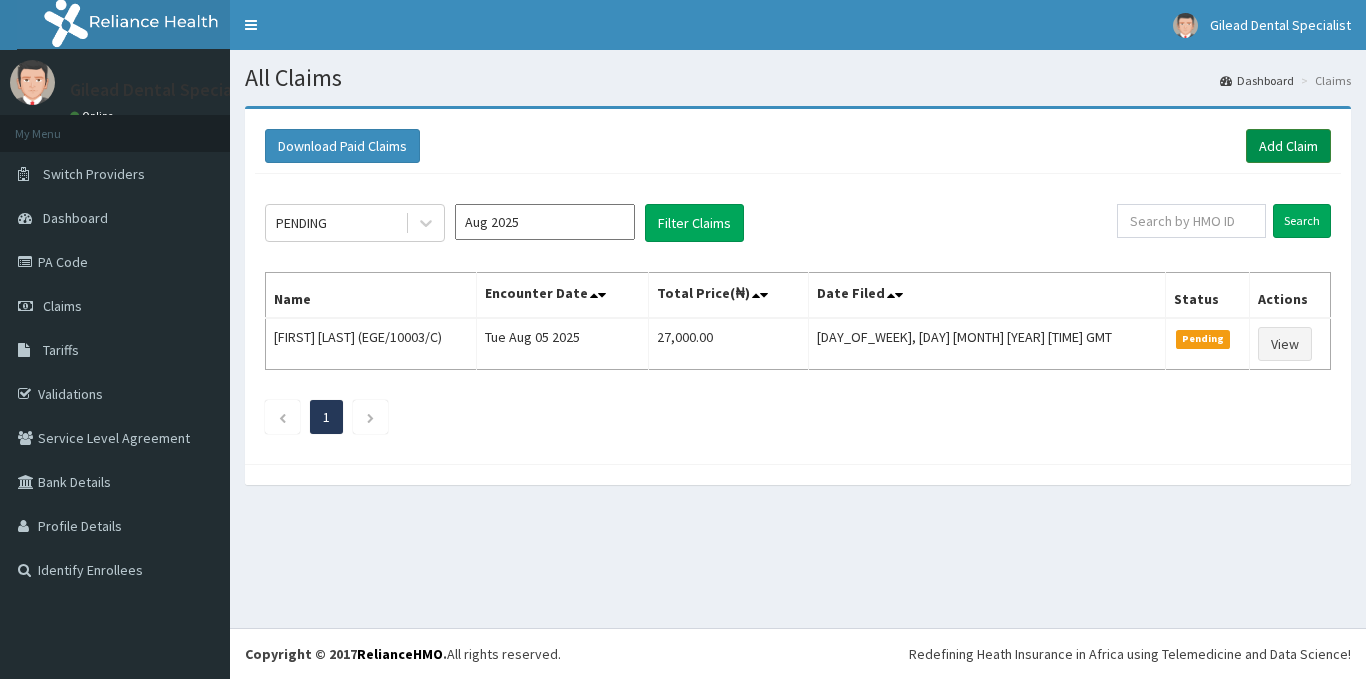 click on "Add Claim" at bounding box center [1288, 146] 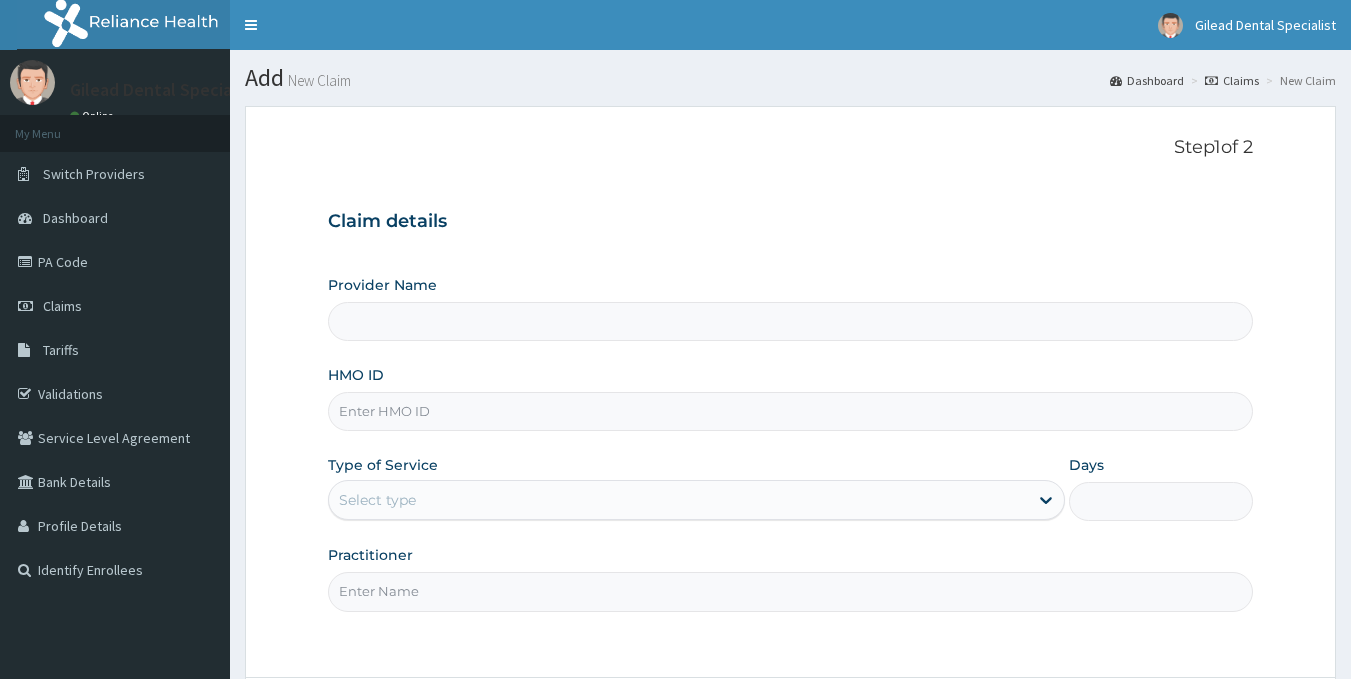 scroll, scrollTop: 0, scrollLeft: 0, axis: both 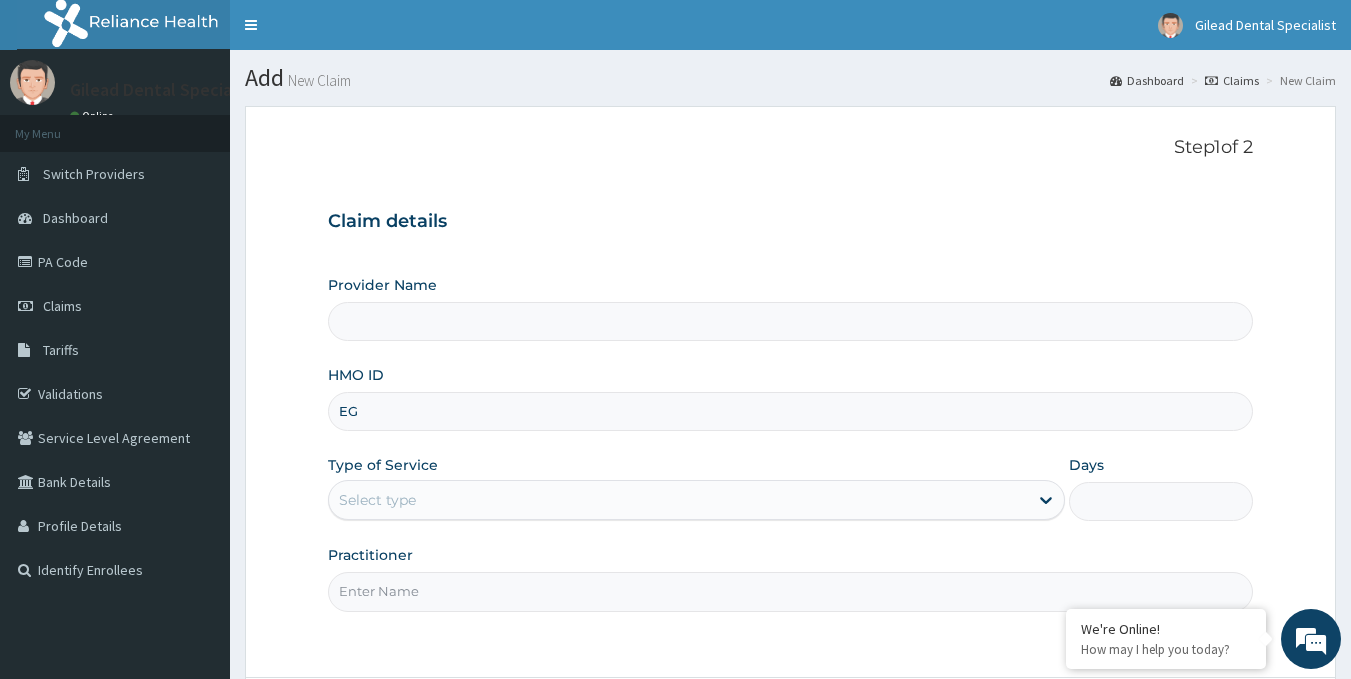 type on "EGE" 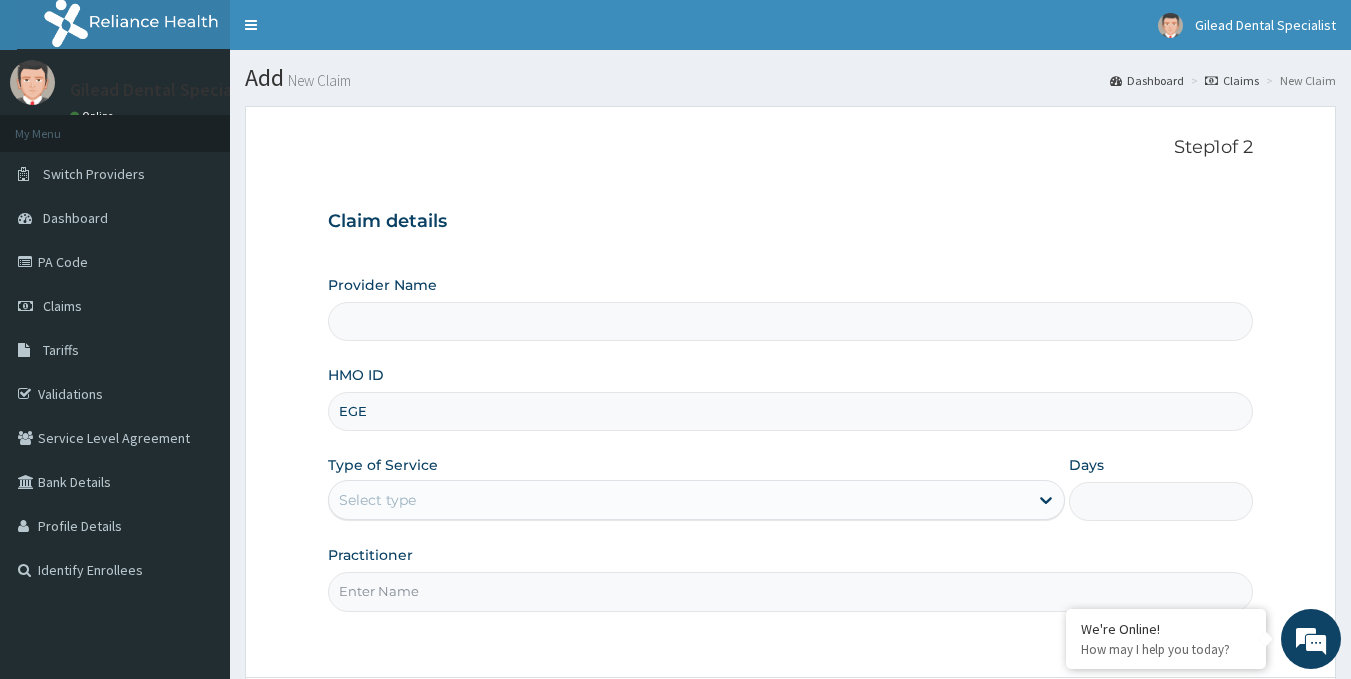 type on "Gilead Dental Specialist" 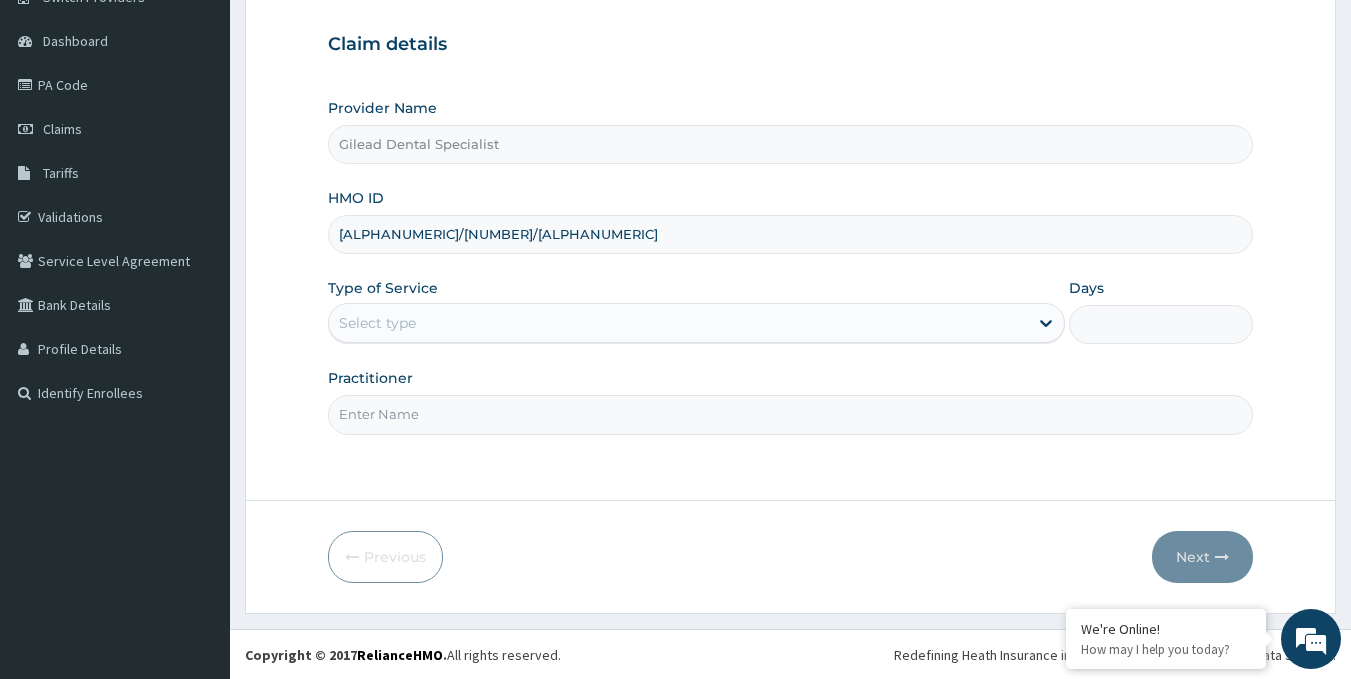 scroll, scrollTop: 178, scrollLeft: 0, axis: vertical 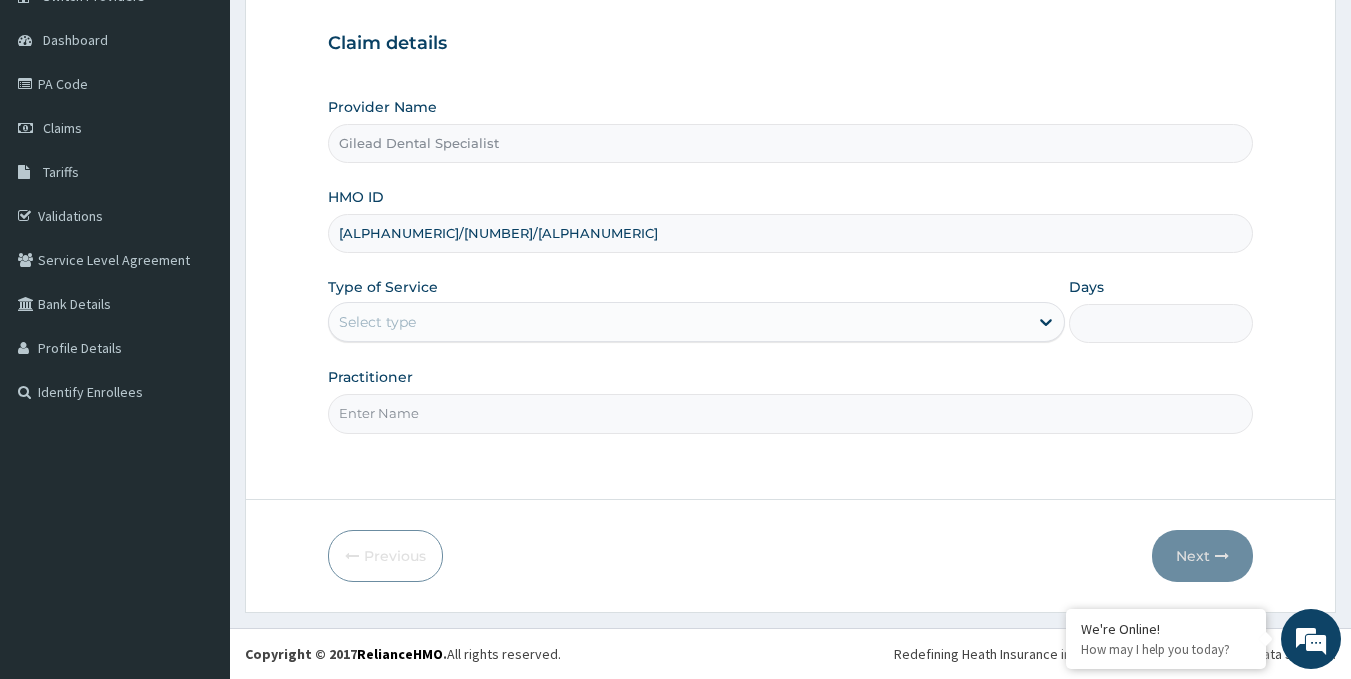type on "[ALPHANUMERIC]/[NUMBER]/[ALPHANUMERIC]" 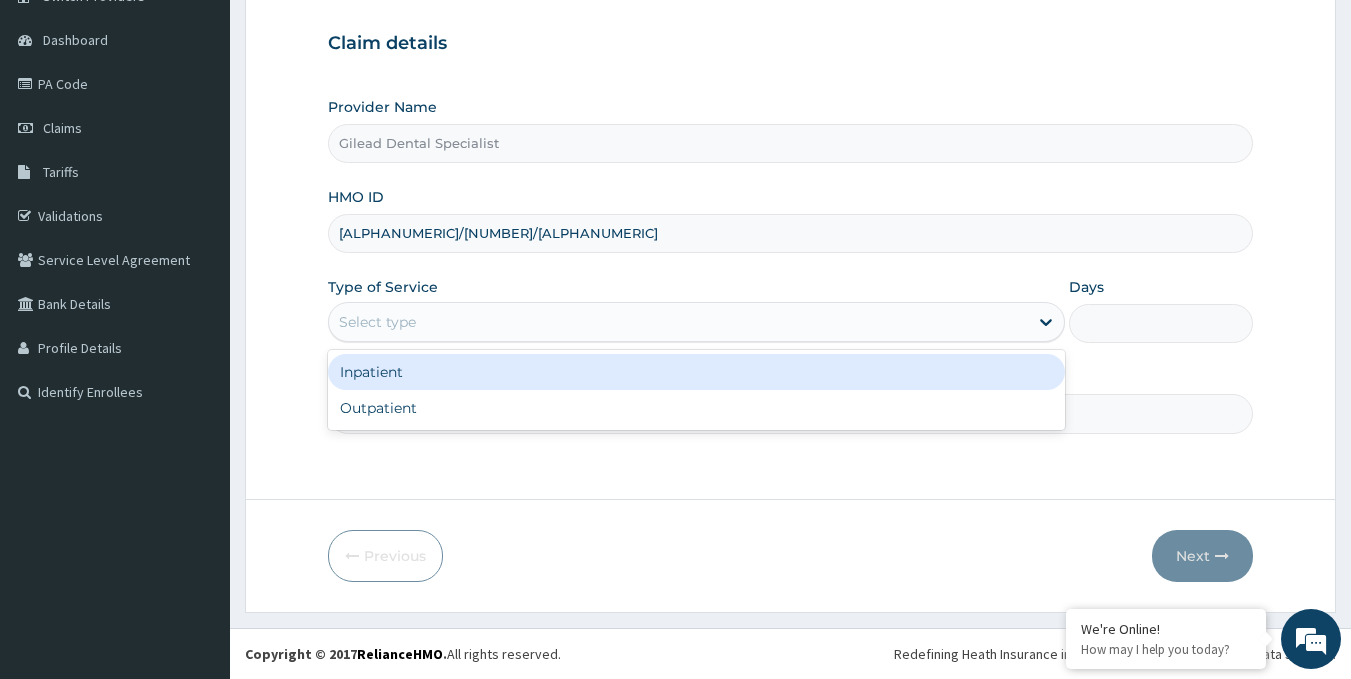 click on "Select type" at bounding box center [678, 322] 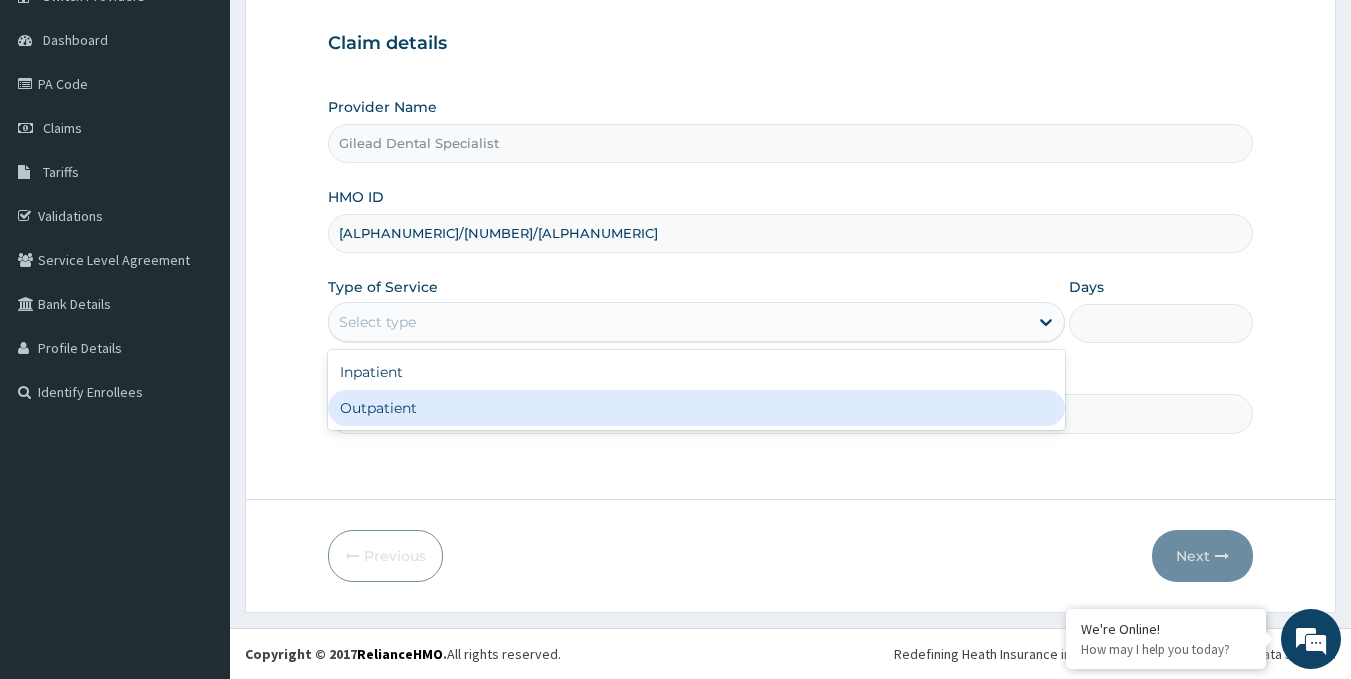 click on "Outpatient" at bounding box center [696, 408] 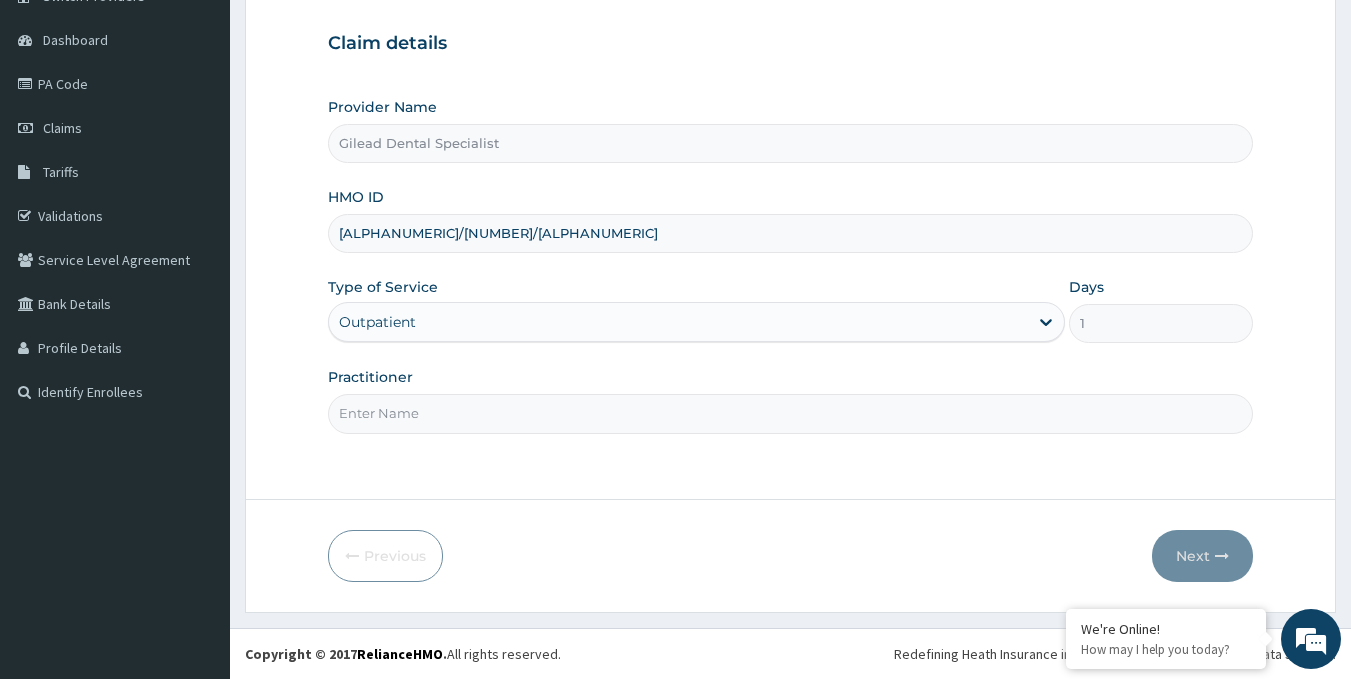 click on "Practitioner" at bounding box center [791, 413] 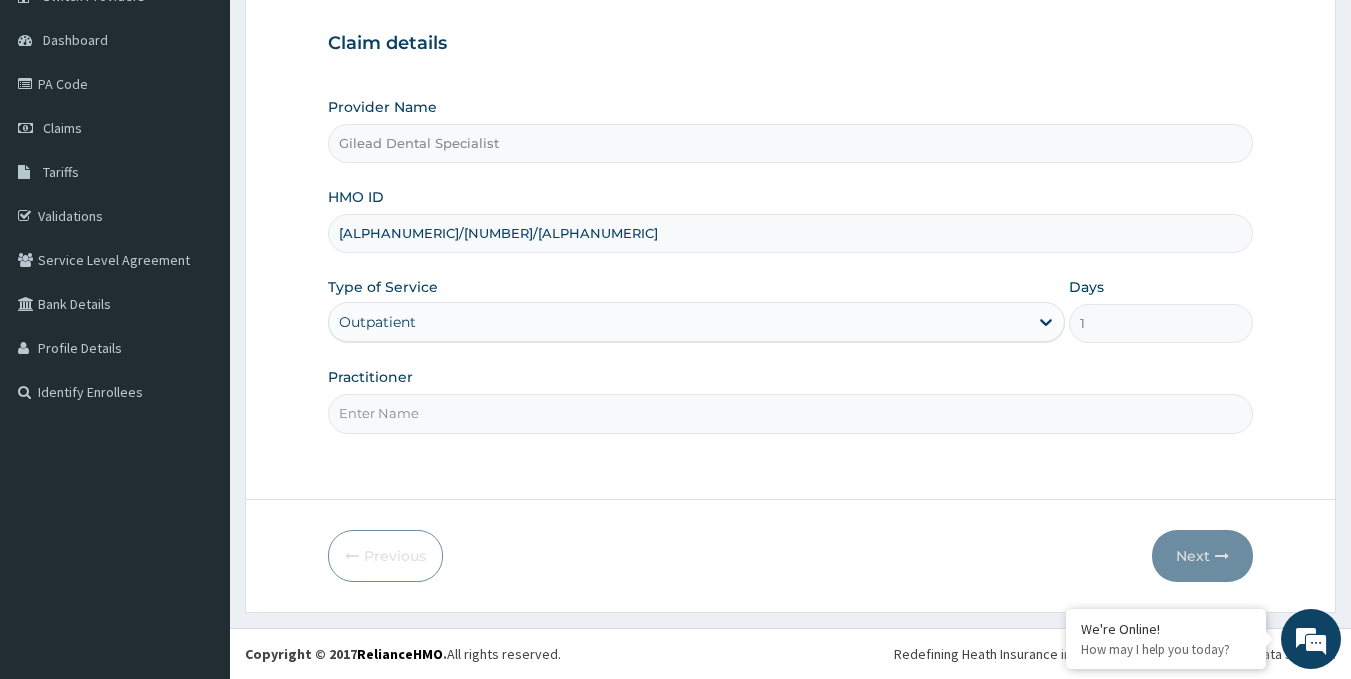 scroll, scrollTop: 0, scrollLeft: 0, axis: both 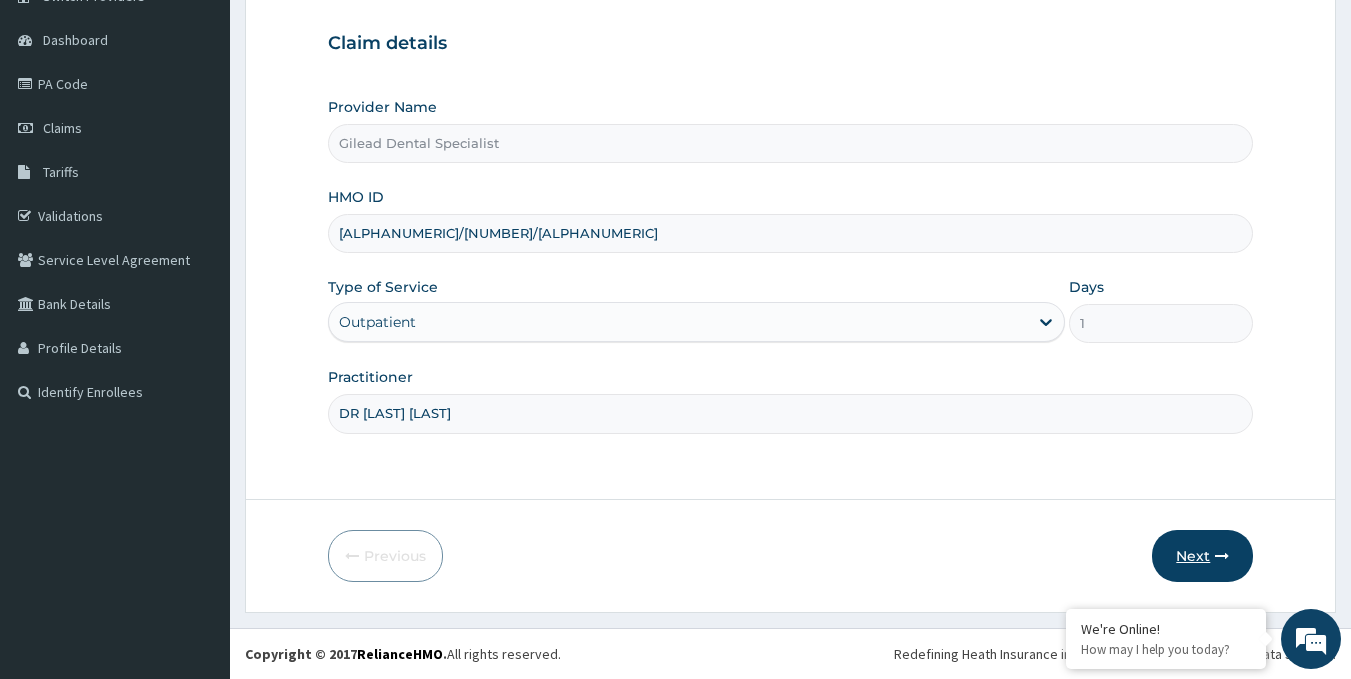 type on "DR [LAST] [LAST]" 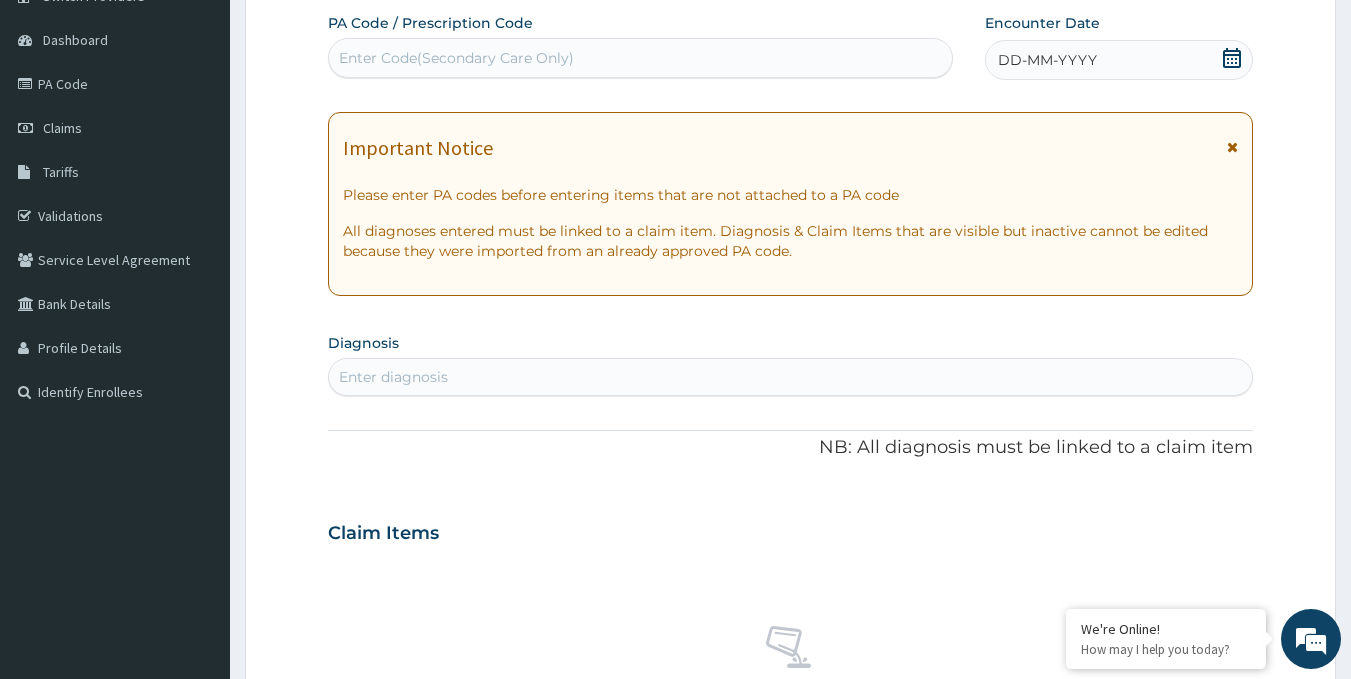 click on "Enter Code(Secondary Care Only)" at bounding box center (456, 58) 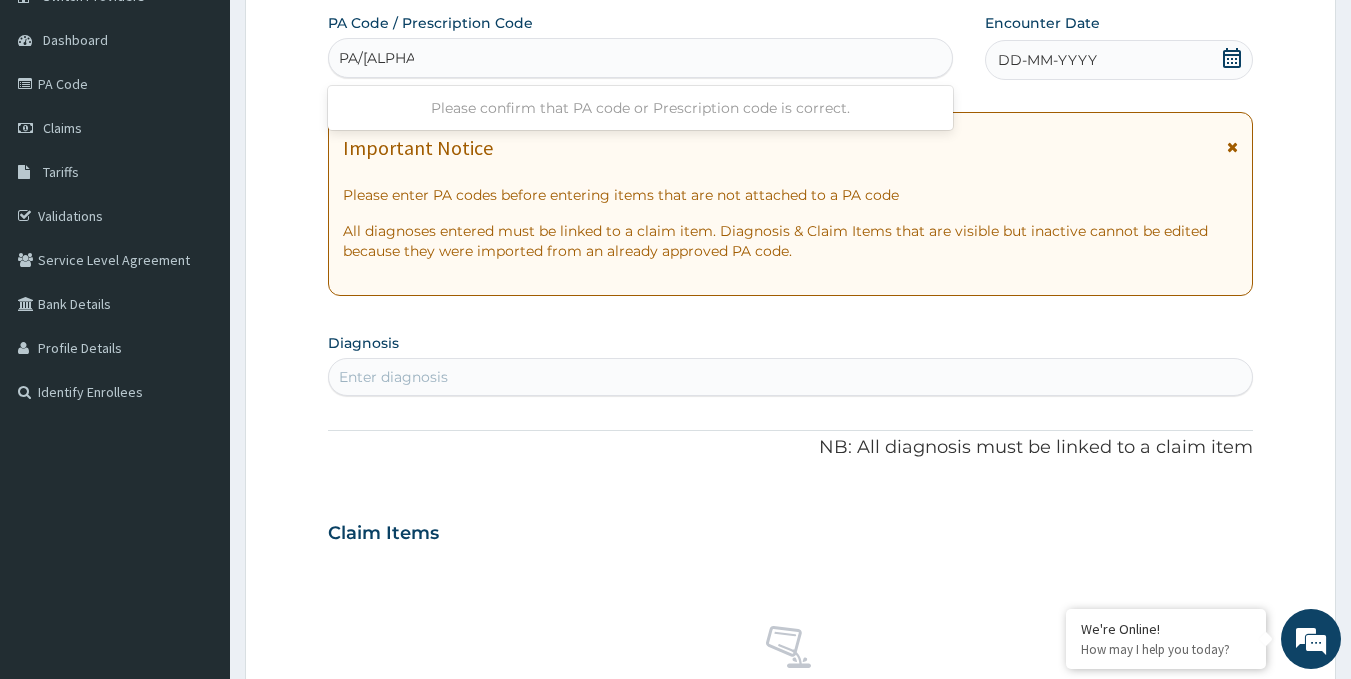 type on "PA/[ALPHANUMERIC]" 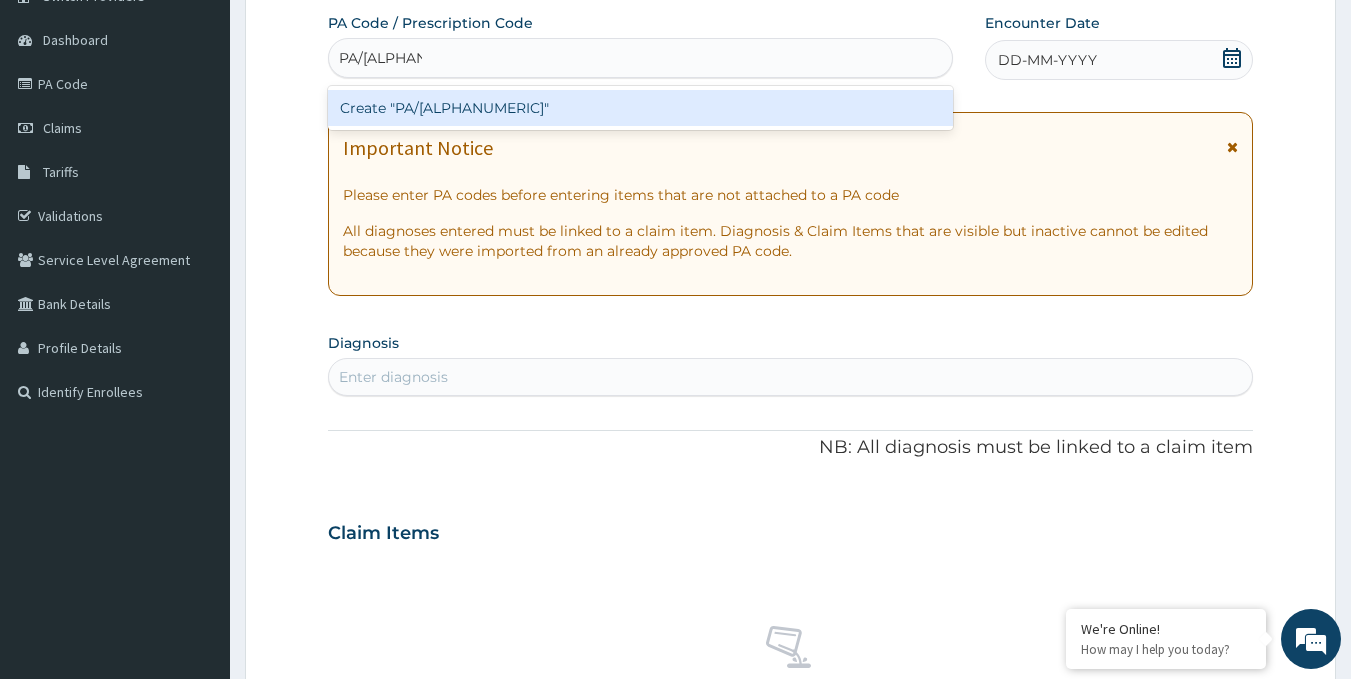 click on "Create "PA/[ALPHANUMERIC]"" at bounding box center [641, 108] 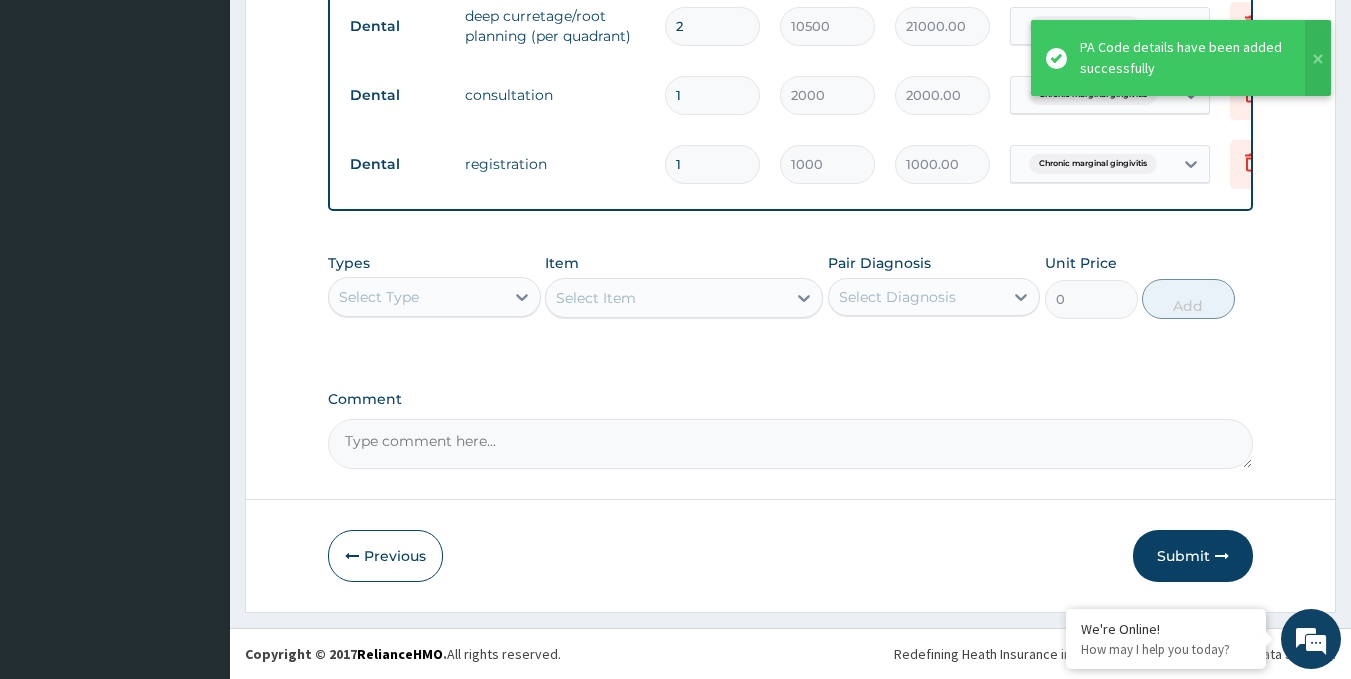 scroll, scrollTop: 890, scrollLeft: 0, axis: vertical 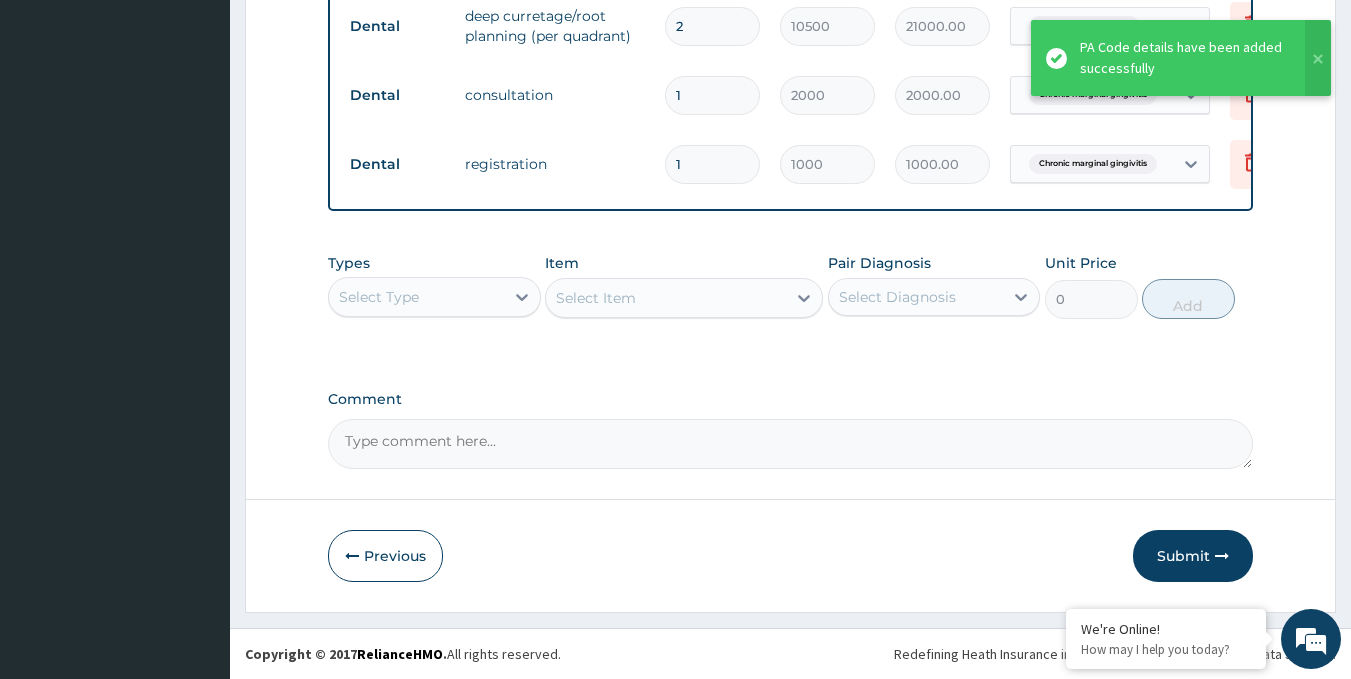 drag, startPoint x: 1175, startPoint y: 552, endPoint x: 1008, endPoint y: 643, distance: 190.18413 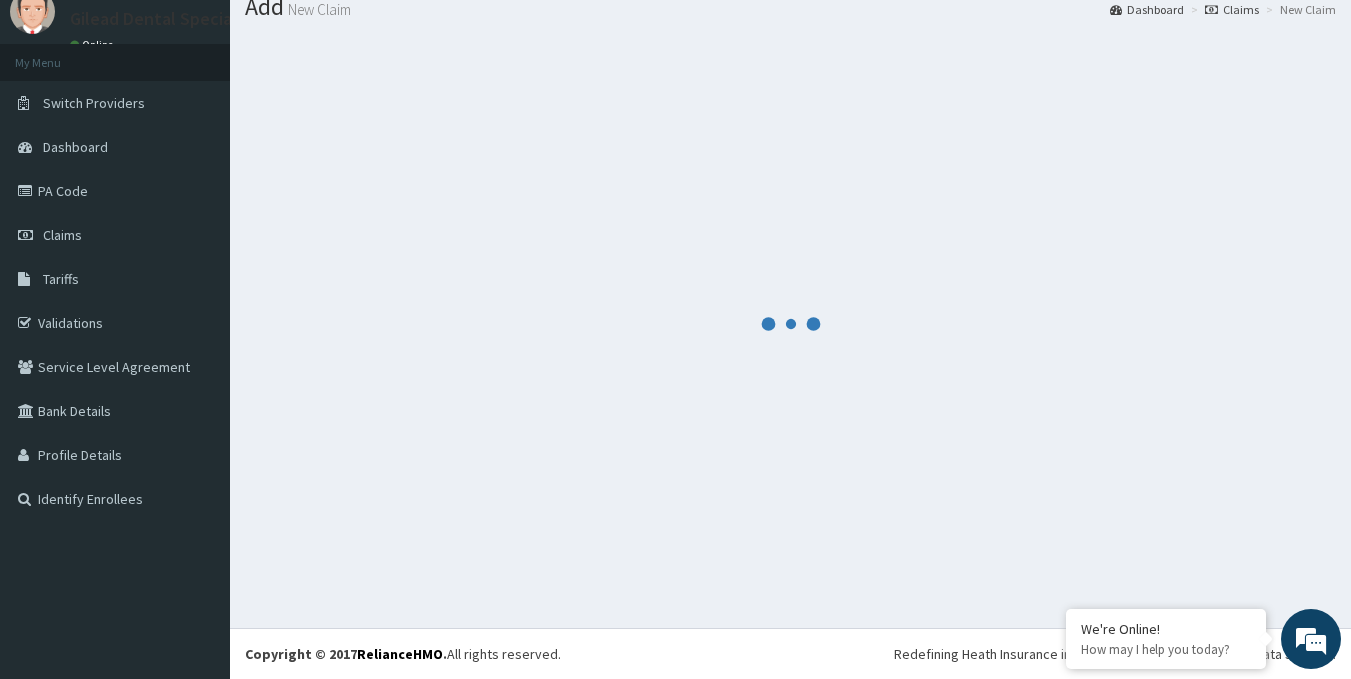 scroll, scrollTop: 890, scrollLeft: 0, axis: vertical 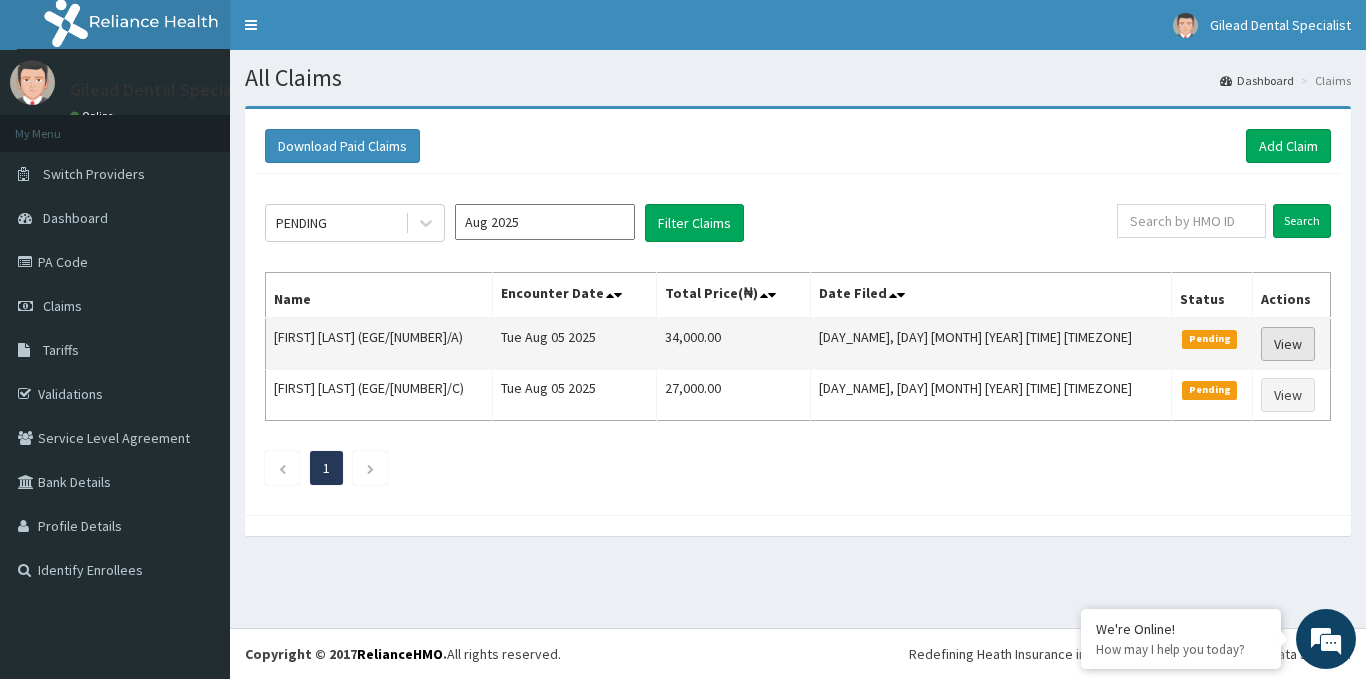 click on "View" at bounding box center [1288, 344] 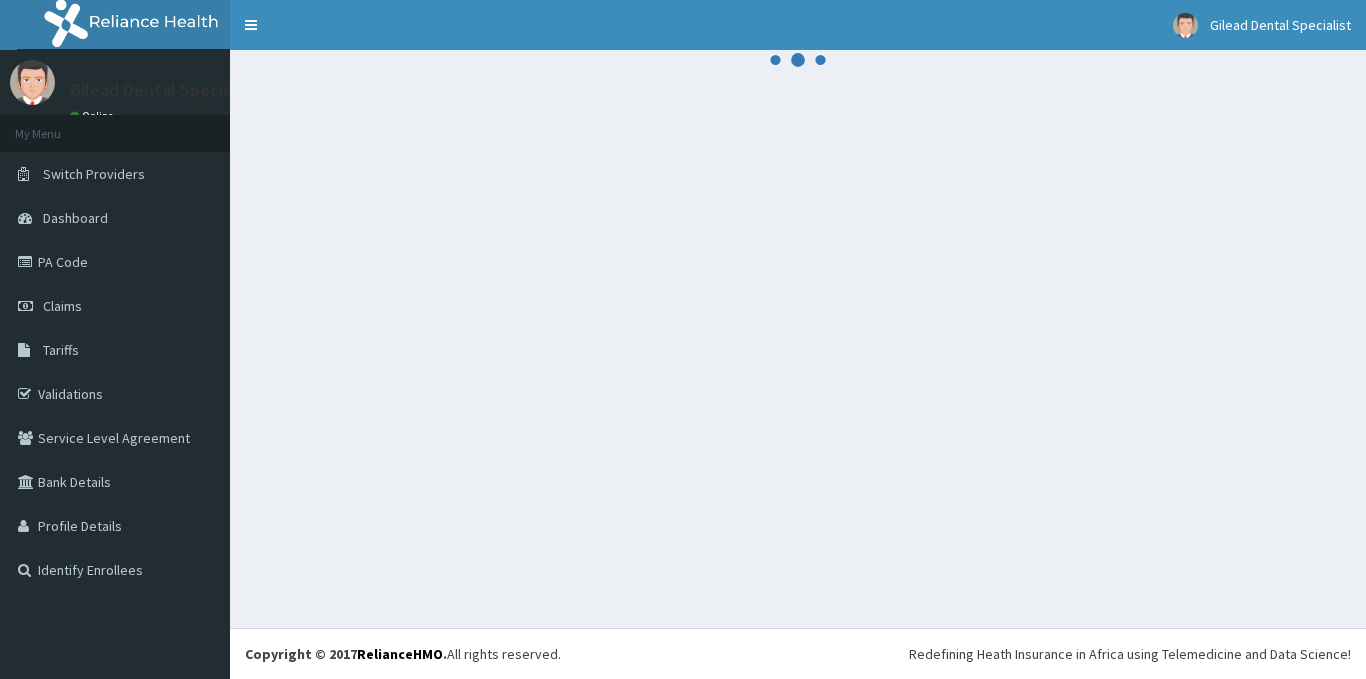 scroll, scrollTop: 0, scrollLeft: 0, axis: both 